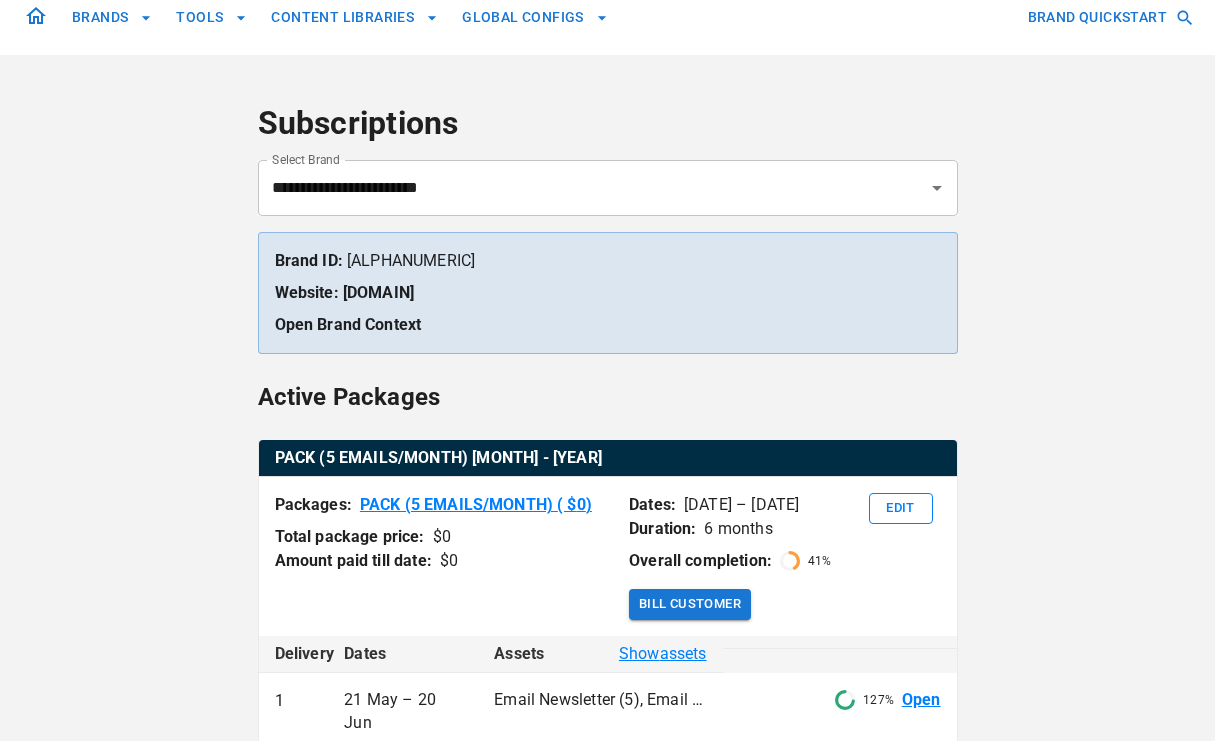 scroll, scrollTop: 4, scrollLeft: 0, axis: vertical 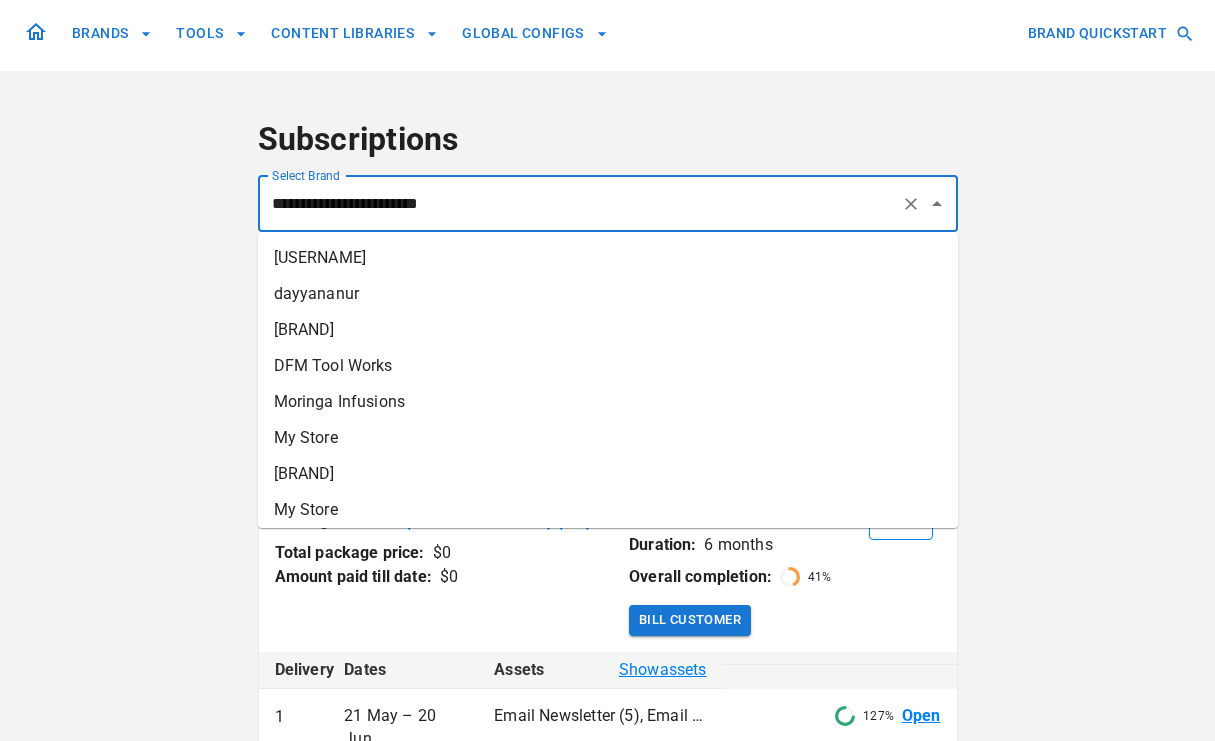 click on "**********" at bounding box center (580, 204) 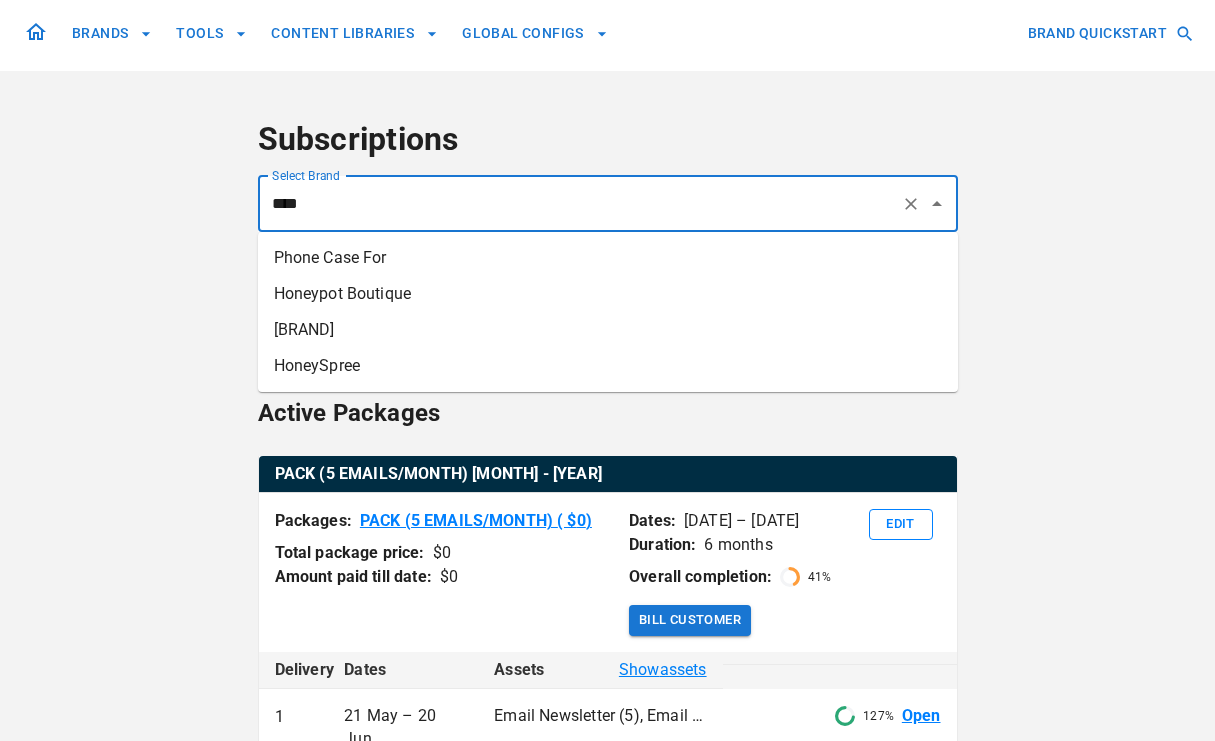 click on "[BRAND]" at bounding box center [608, 330] 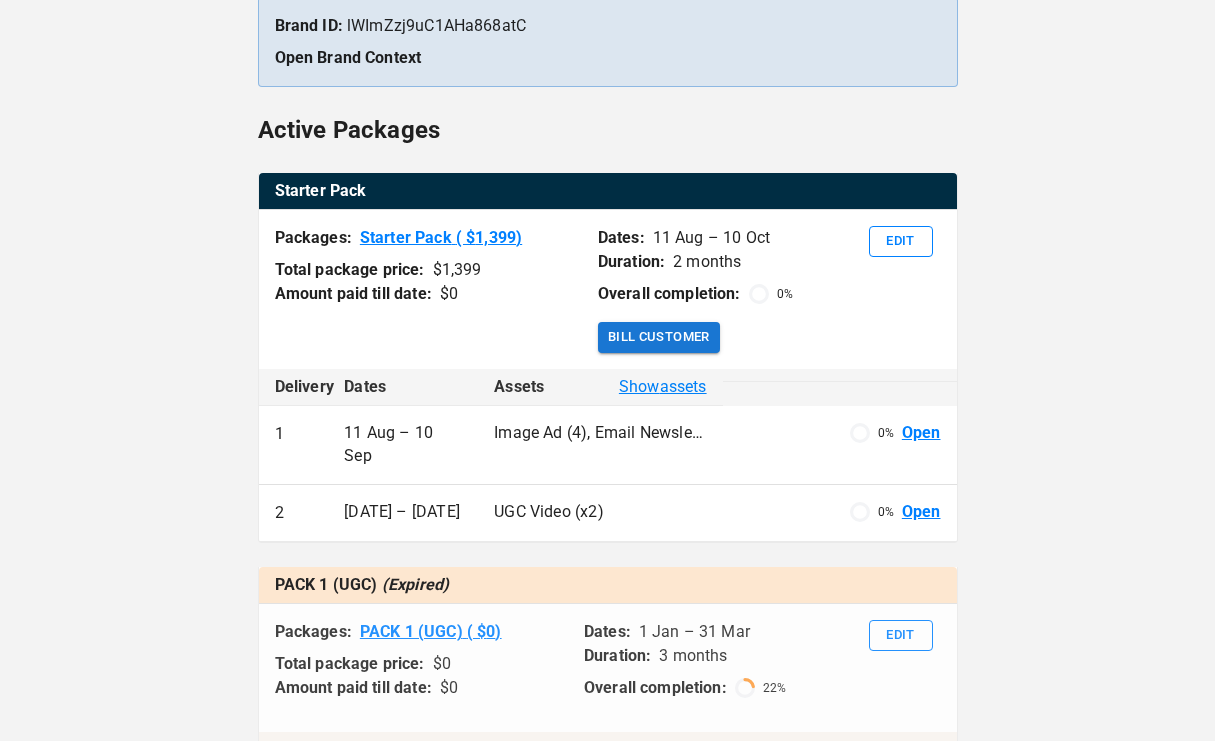 scroll, scrollTop: 241, scrollLeft: 0, axis: vertical 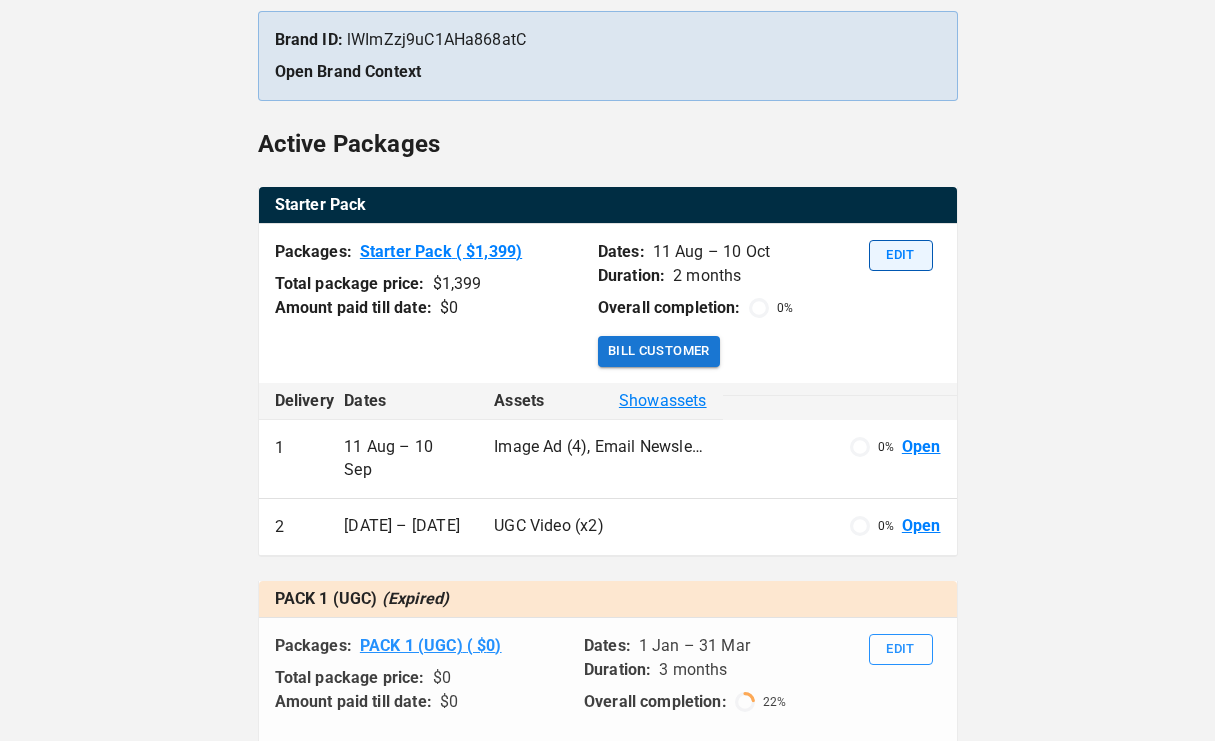 type on "**********" 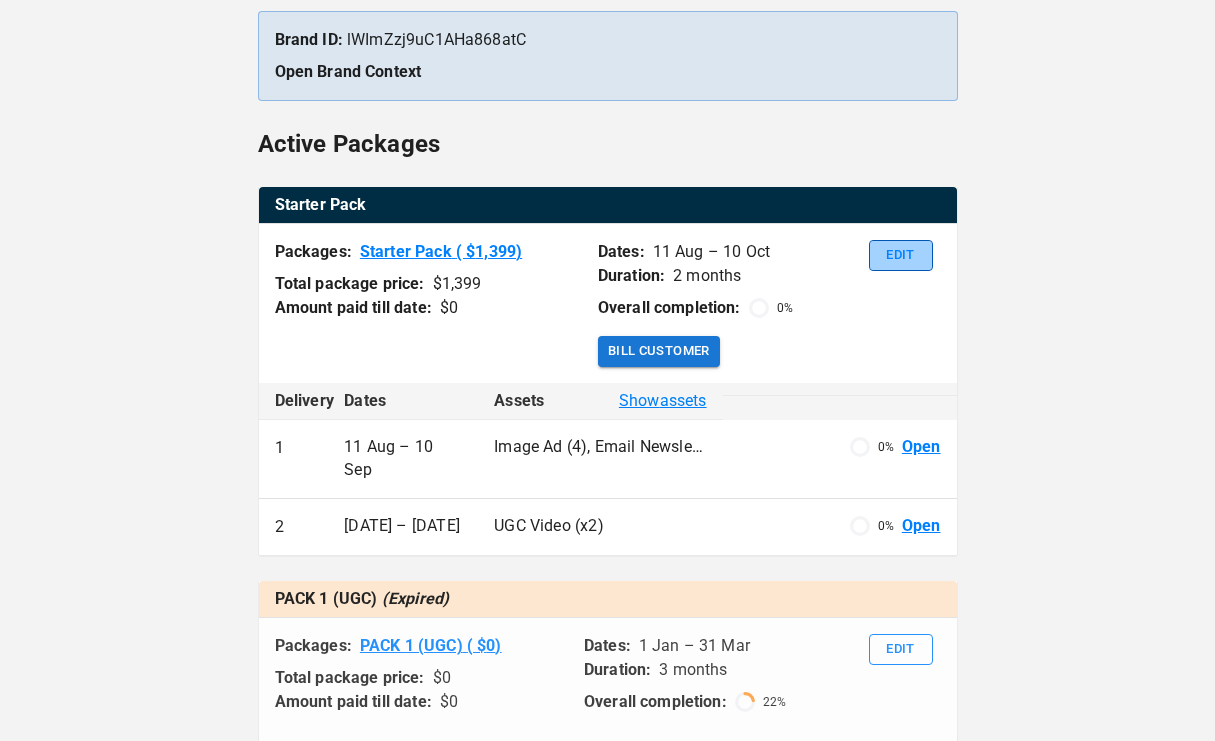 click on "Edit" at bounding box center (901, 255) 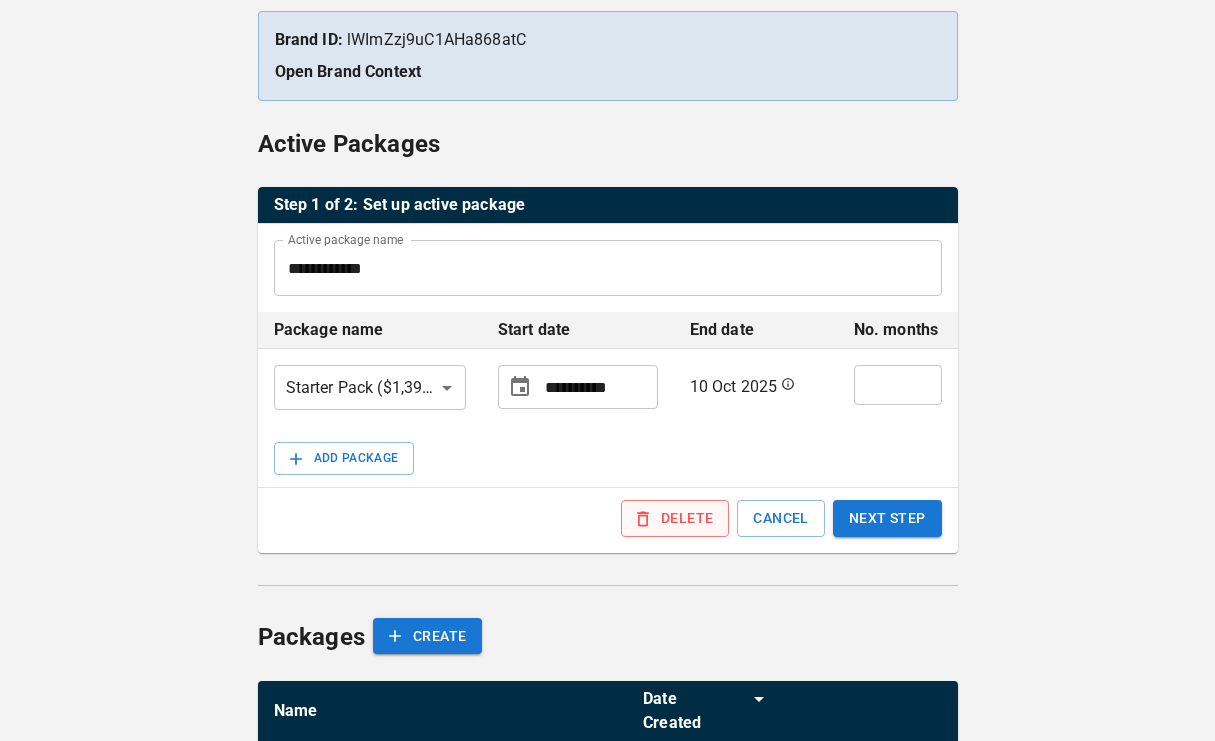 click on "DELETE" at bounding box center (675, 518) 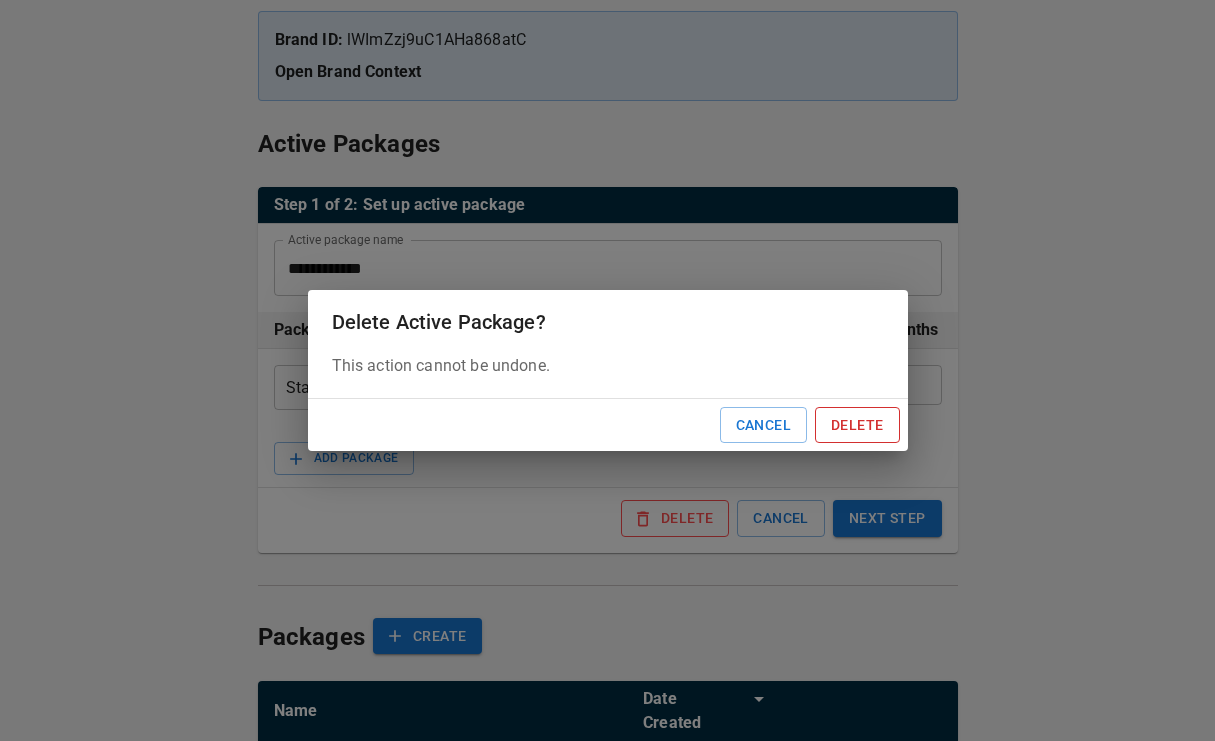 type 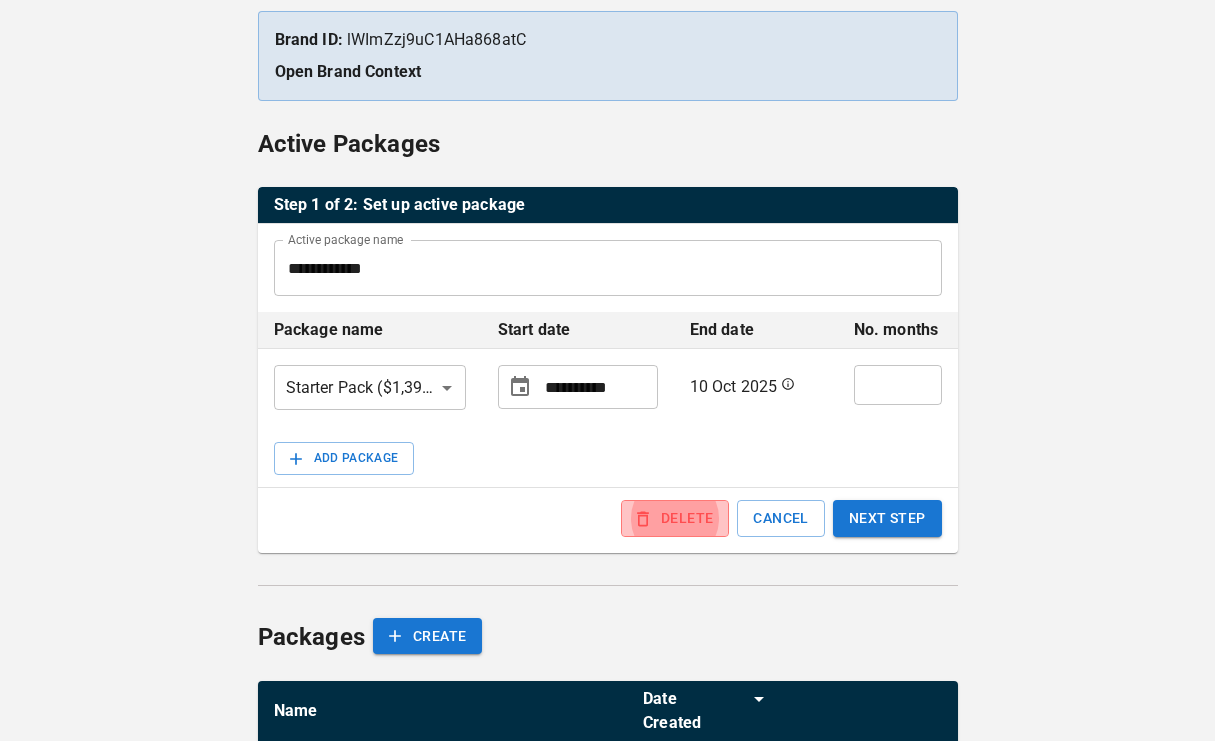 click on "DELETE" at bounding box center [675, 518] 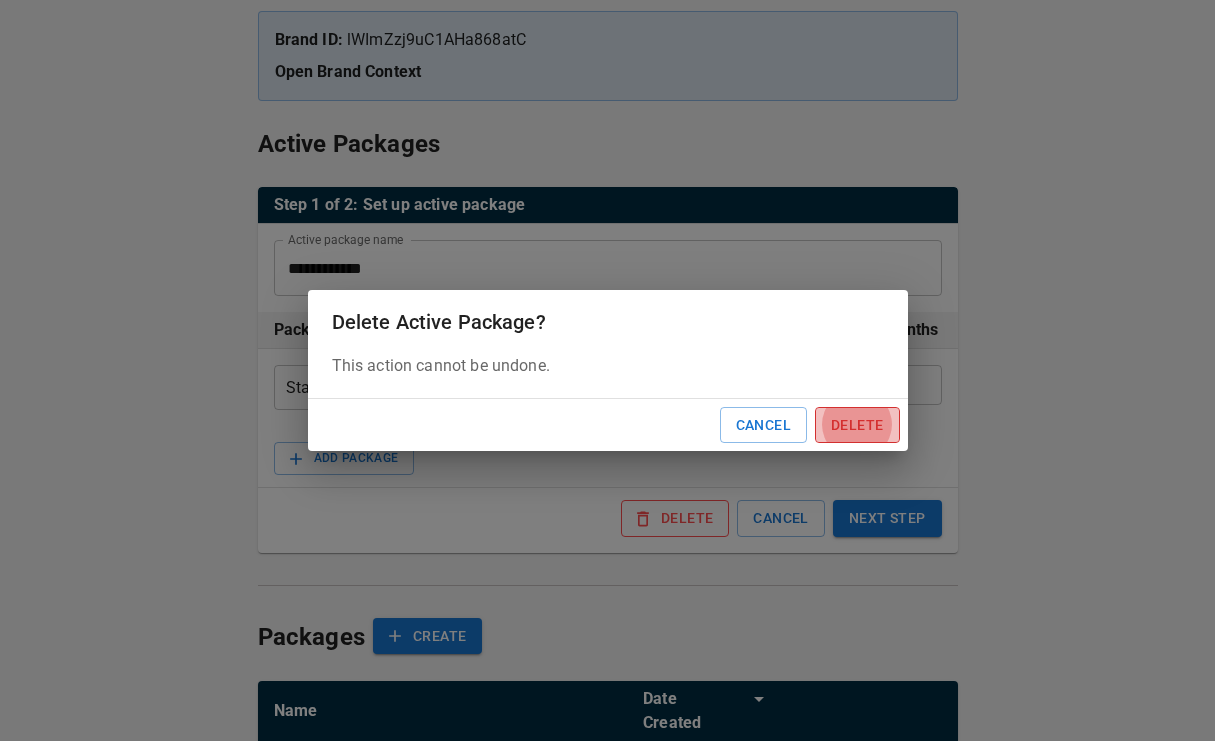 click on "Delete" at bounding box center (857, 425) 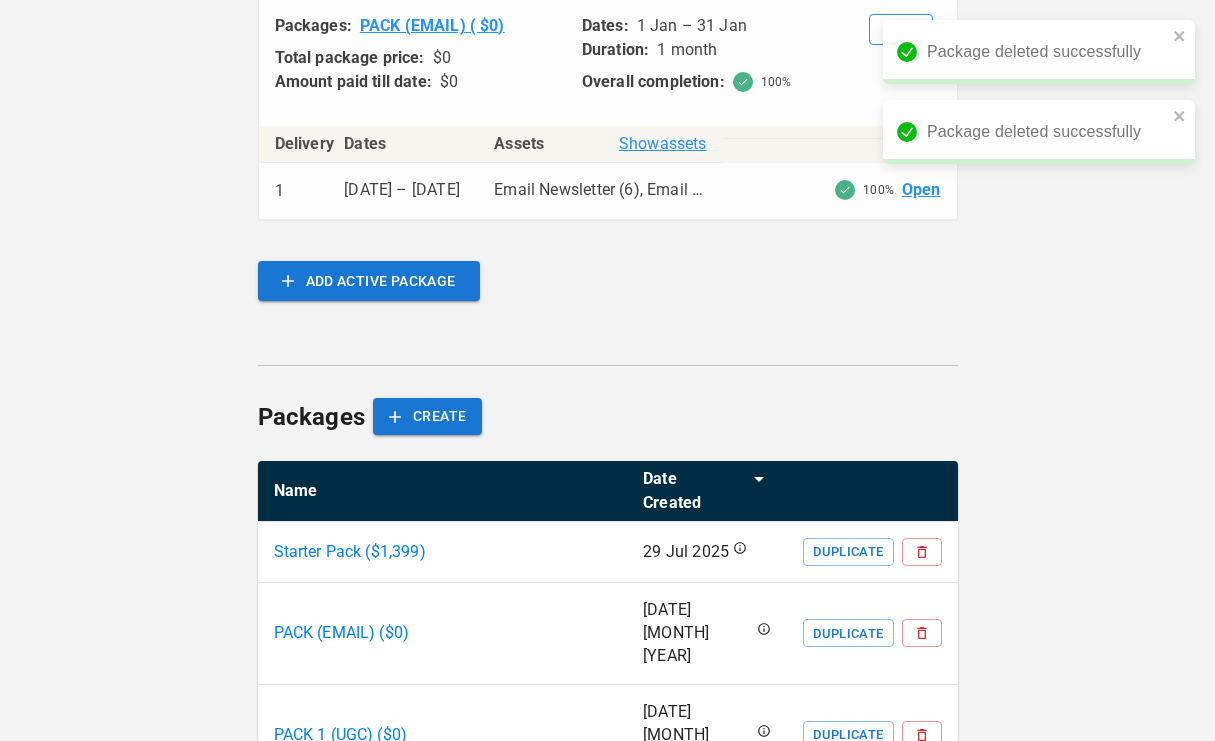 scroll, scrollTop: 865, scrollLeft: 0, axis: vertical 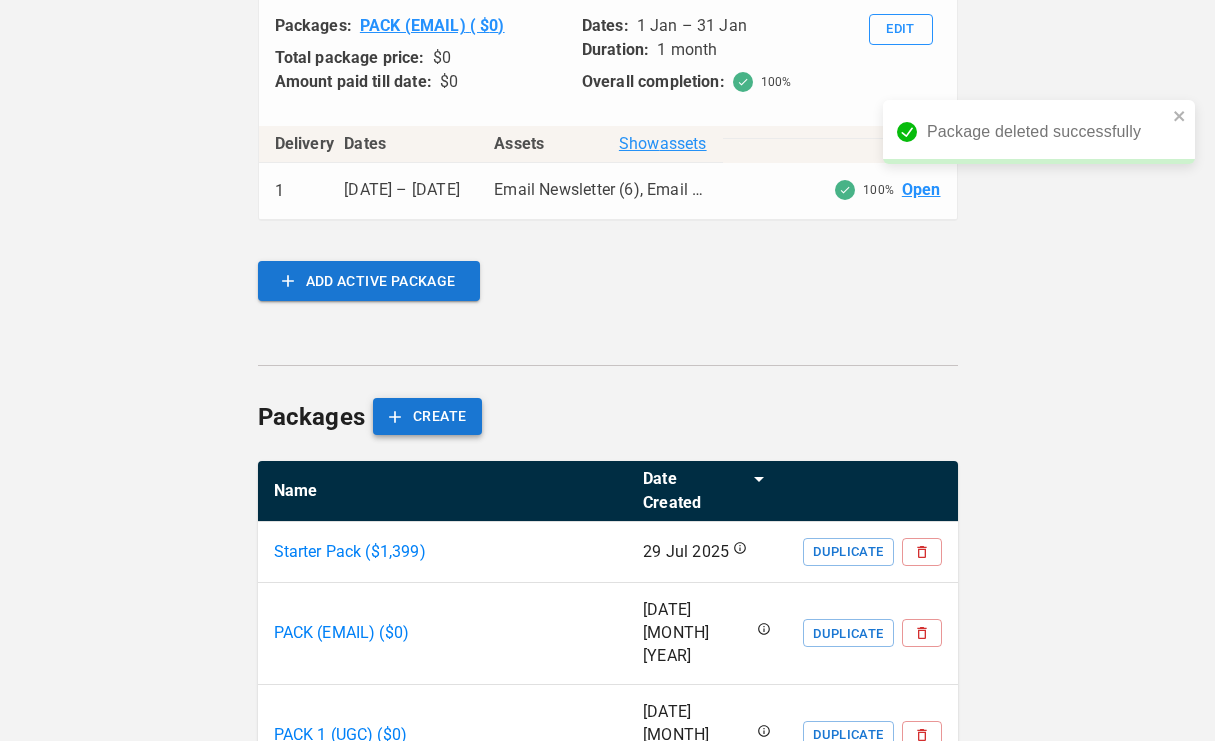 click on "CREATE" at bounding box center [427, 416] 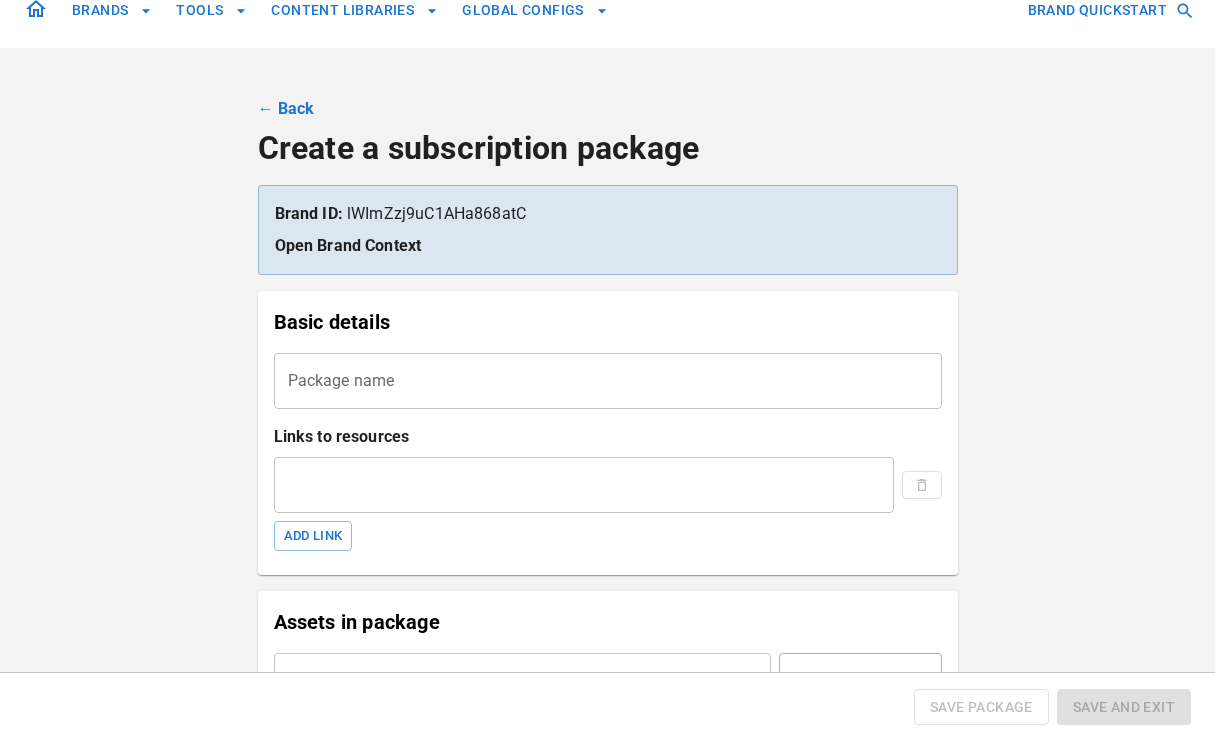 scroll, scrollTop: 0, scrollLeft: 0, axis: both 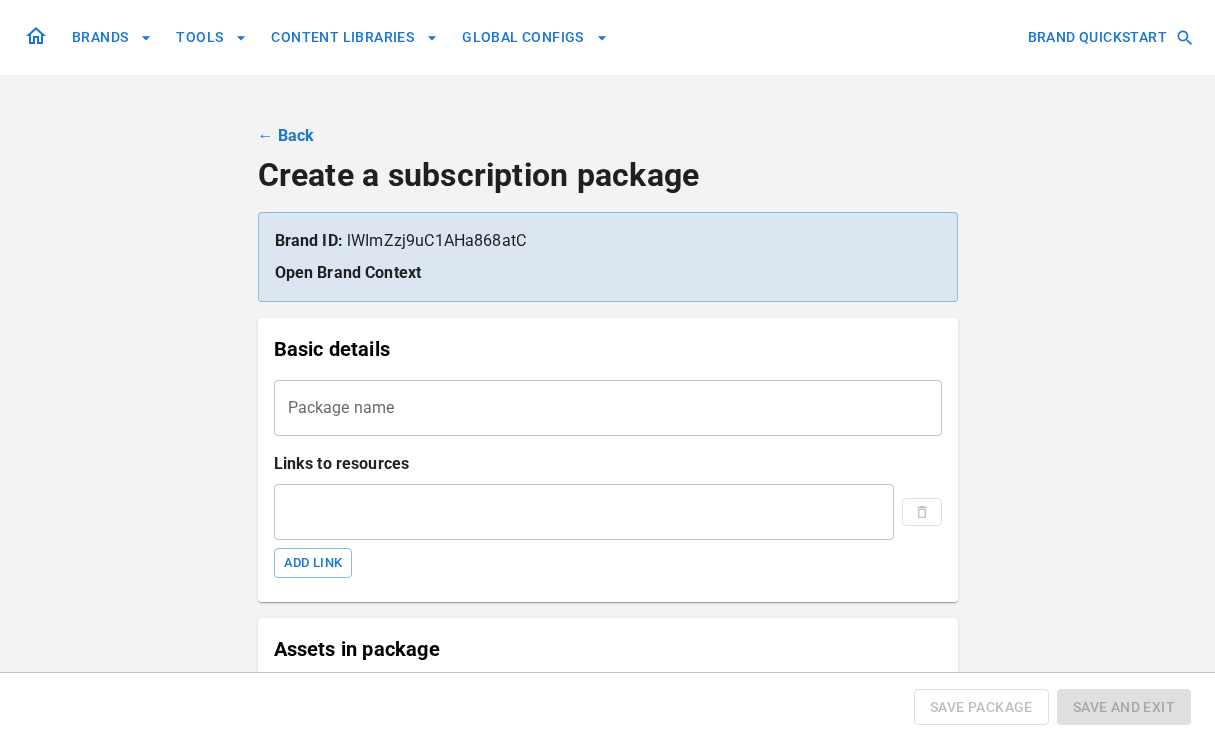 click at bounding box center [584, 512] 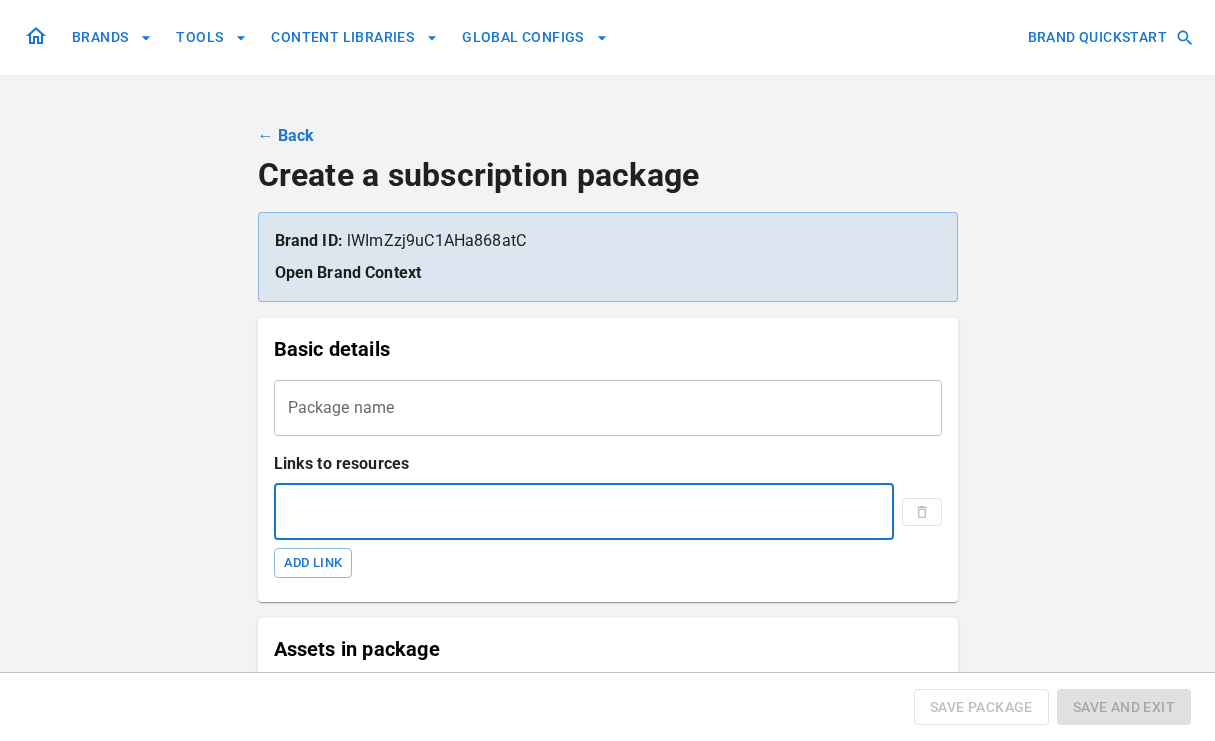 paste on "**********" 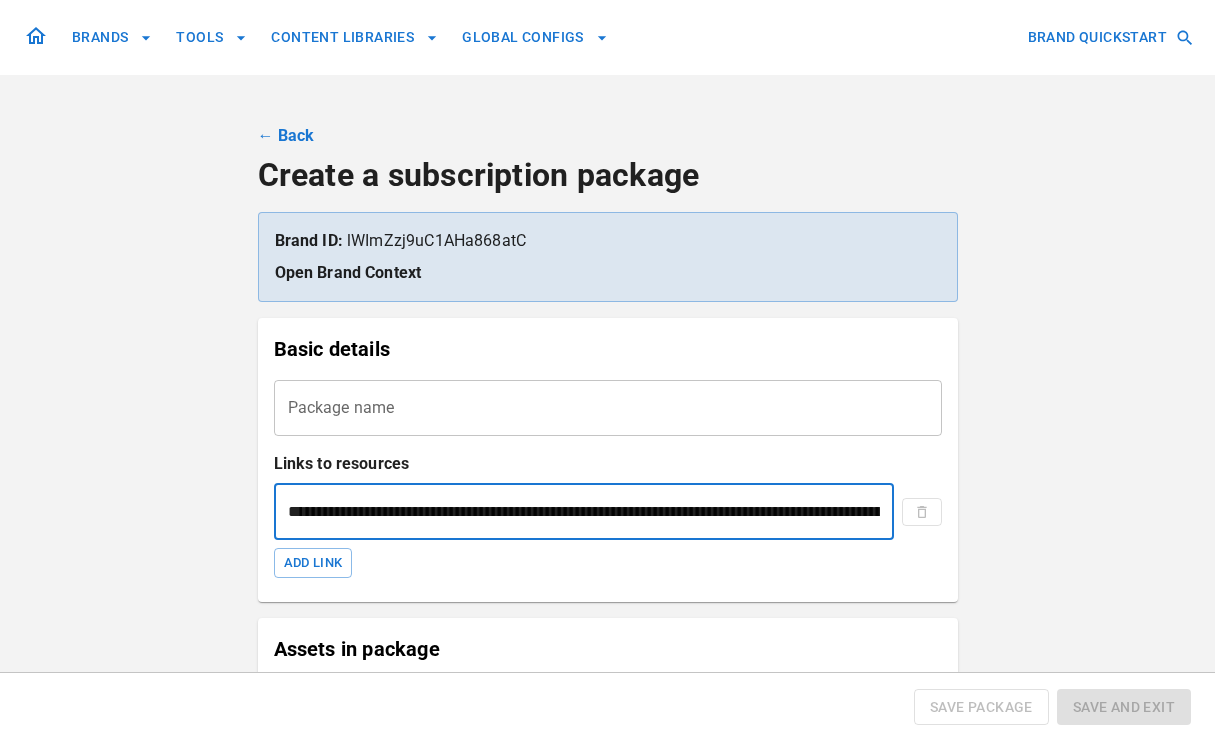 scroll, scrollTop: 0, scrollLeft: 615, axis: horizontal 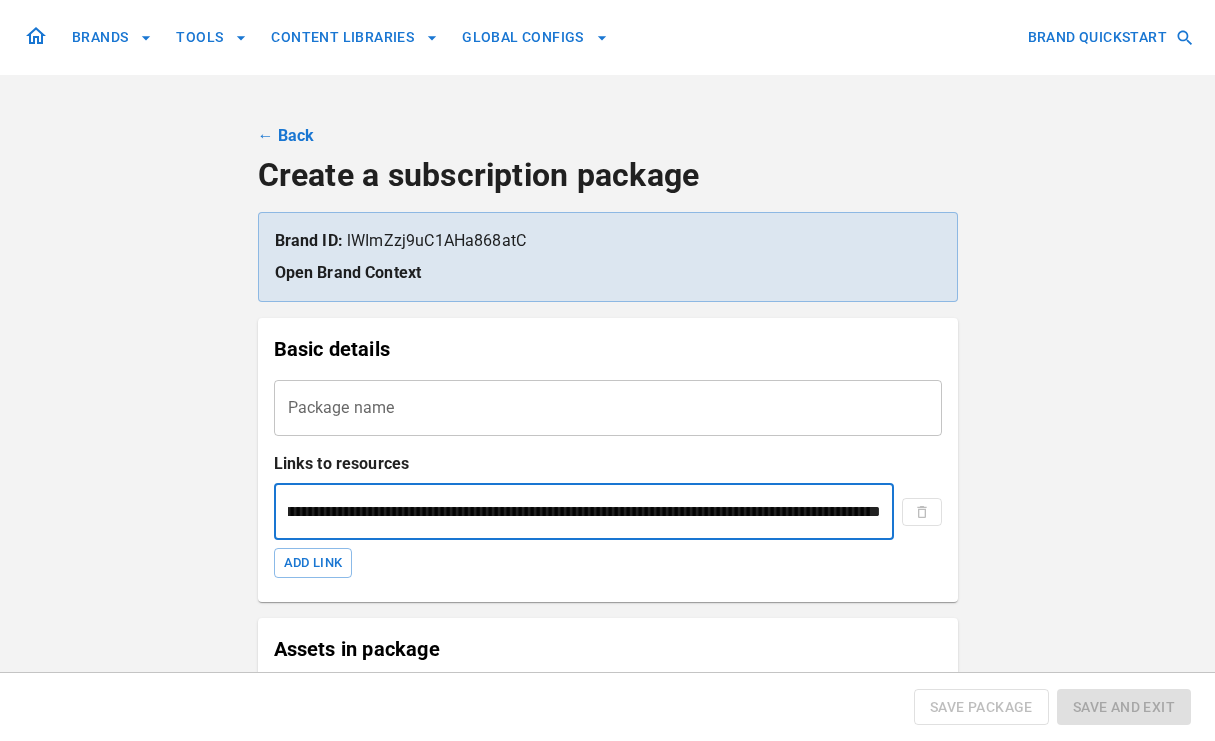 type on "**********" 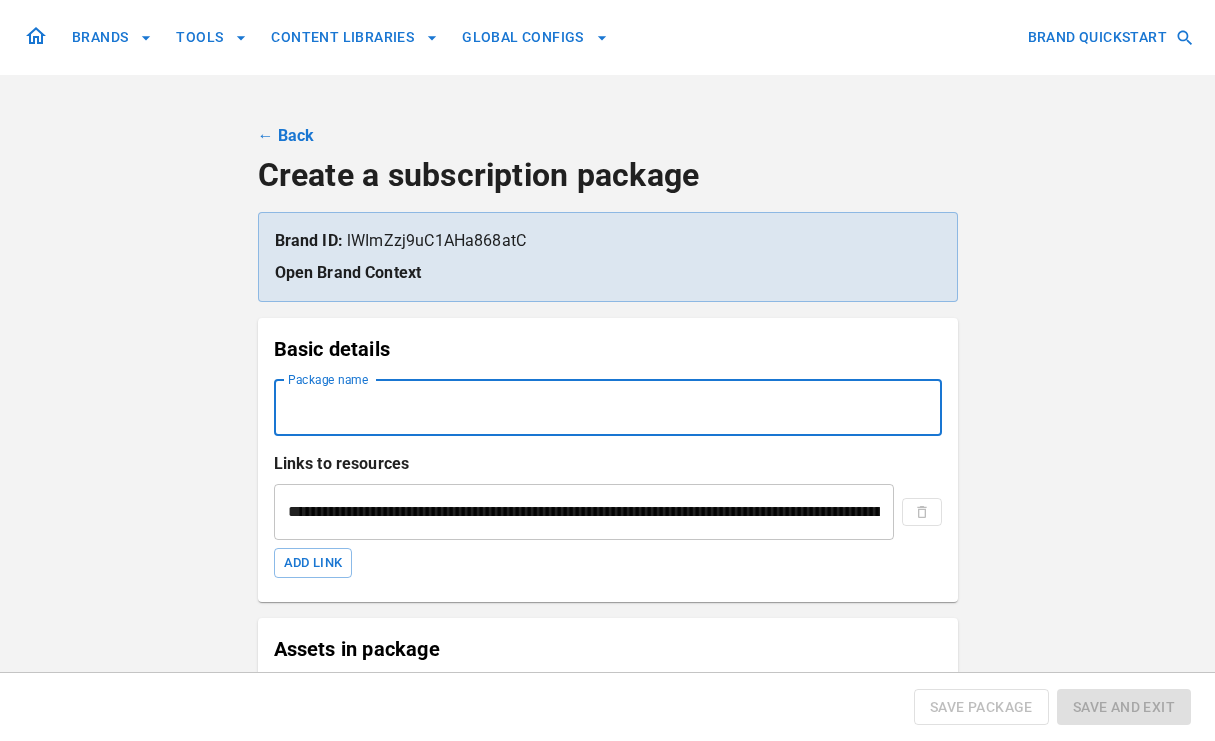 click on "Package name" at bounding box center [608, 408] 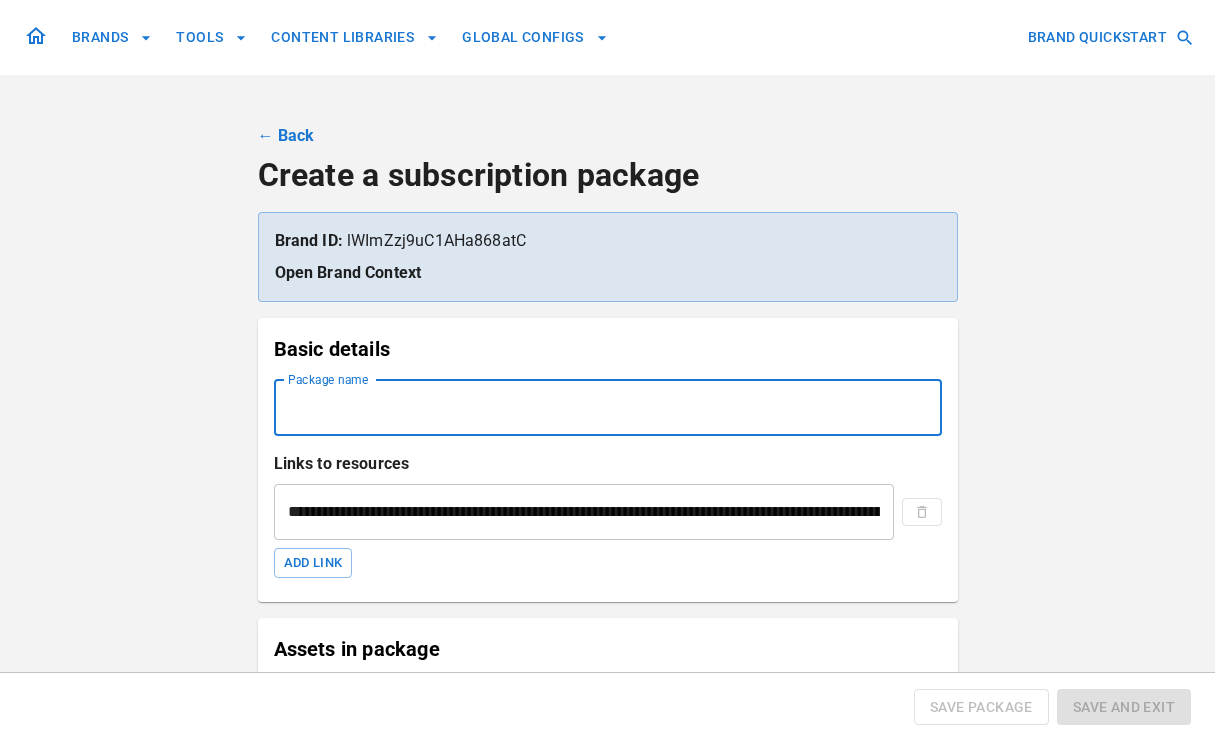 paste on "**********" 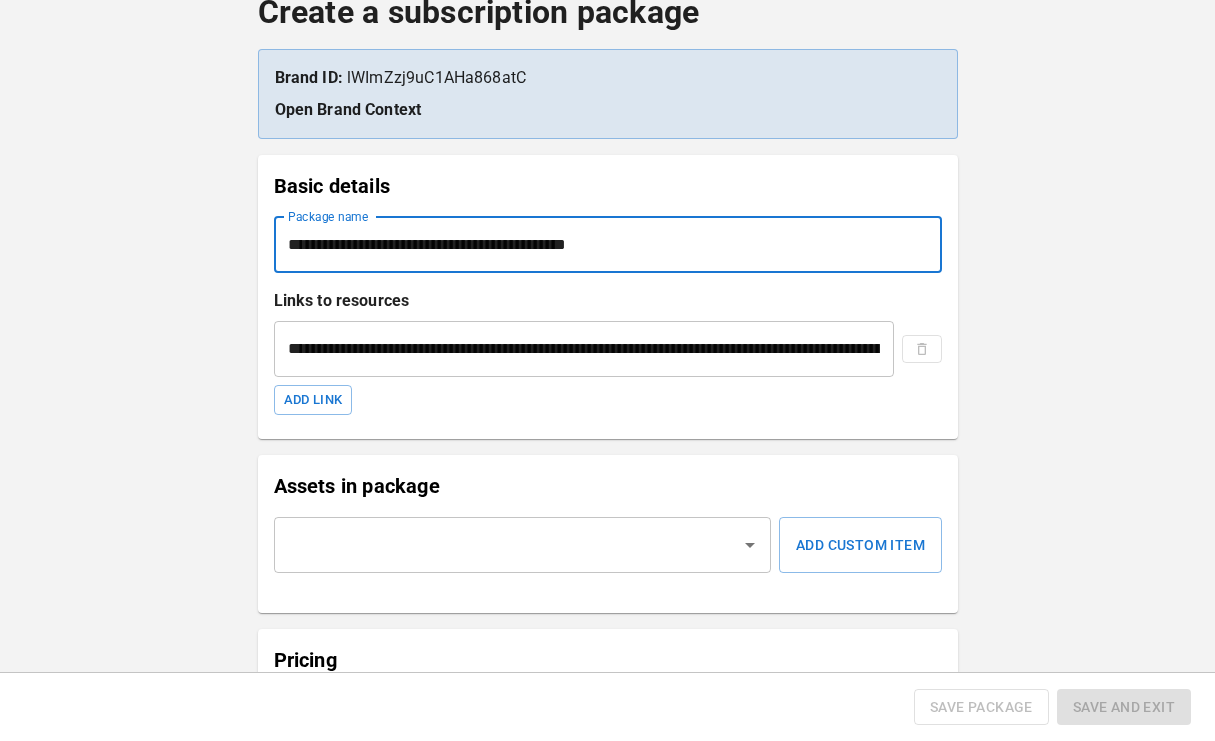 scroll, scrollTop: 124, scrollLeft: 0, axis: vertical 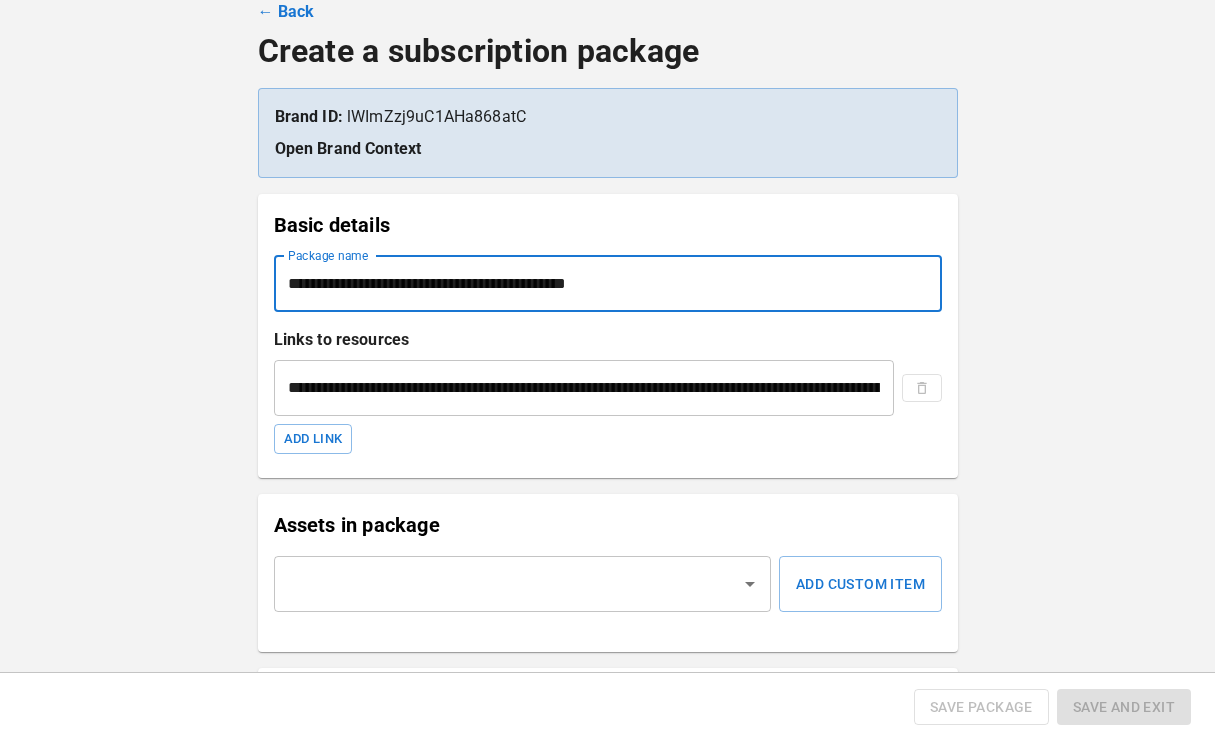 drag, startPoint x: 450, startPoint y: 279, endPoint x: 279, endPoint y: 269, distance: 171.29214 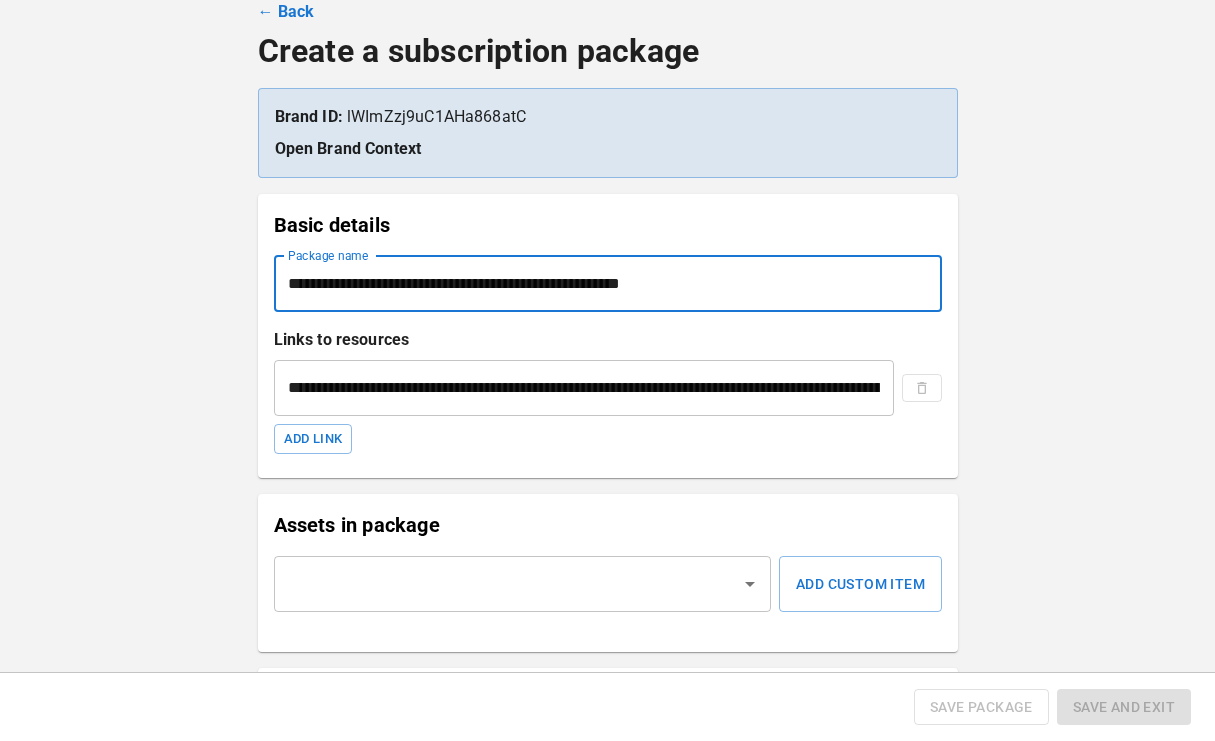 click on "**********" at bounding box center [608, 284] 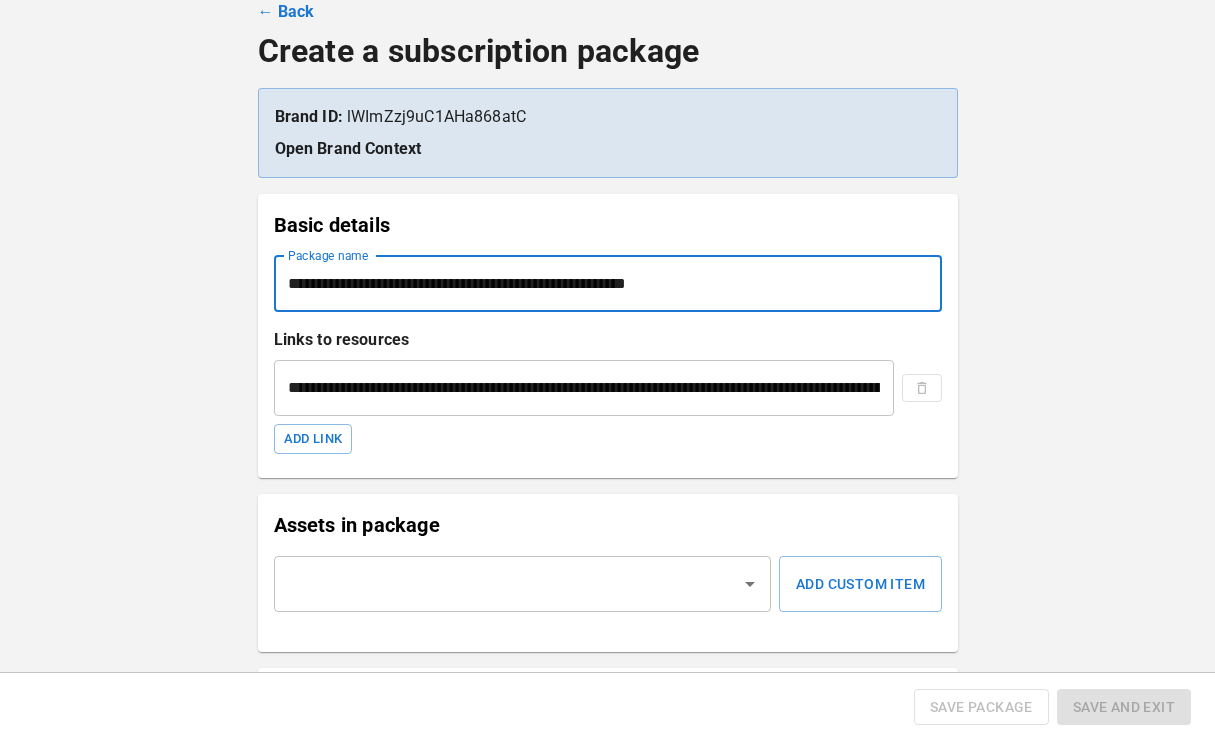 click on "**********" at bounding box center [608, 284] 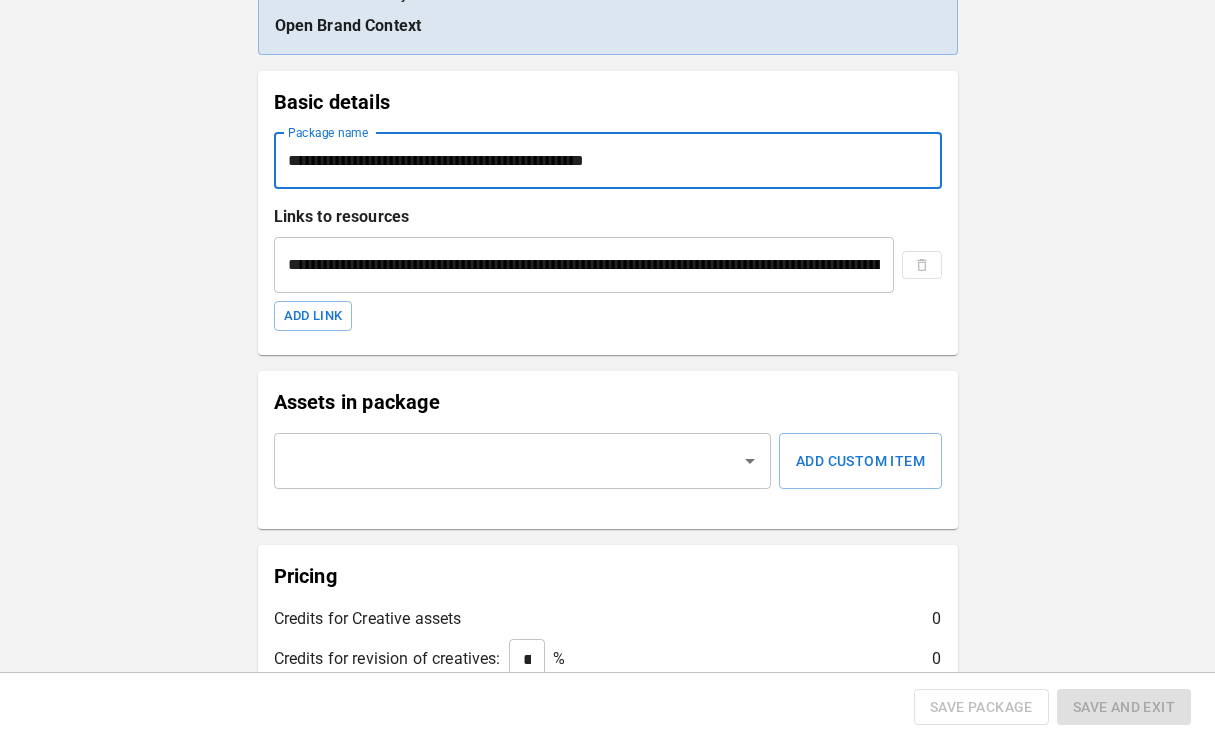 scroll, scrollTop: 259, scrollLeft: 0, axis: vertical 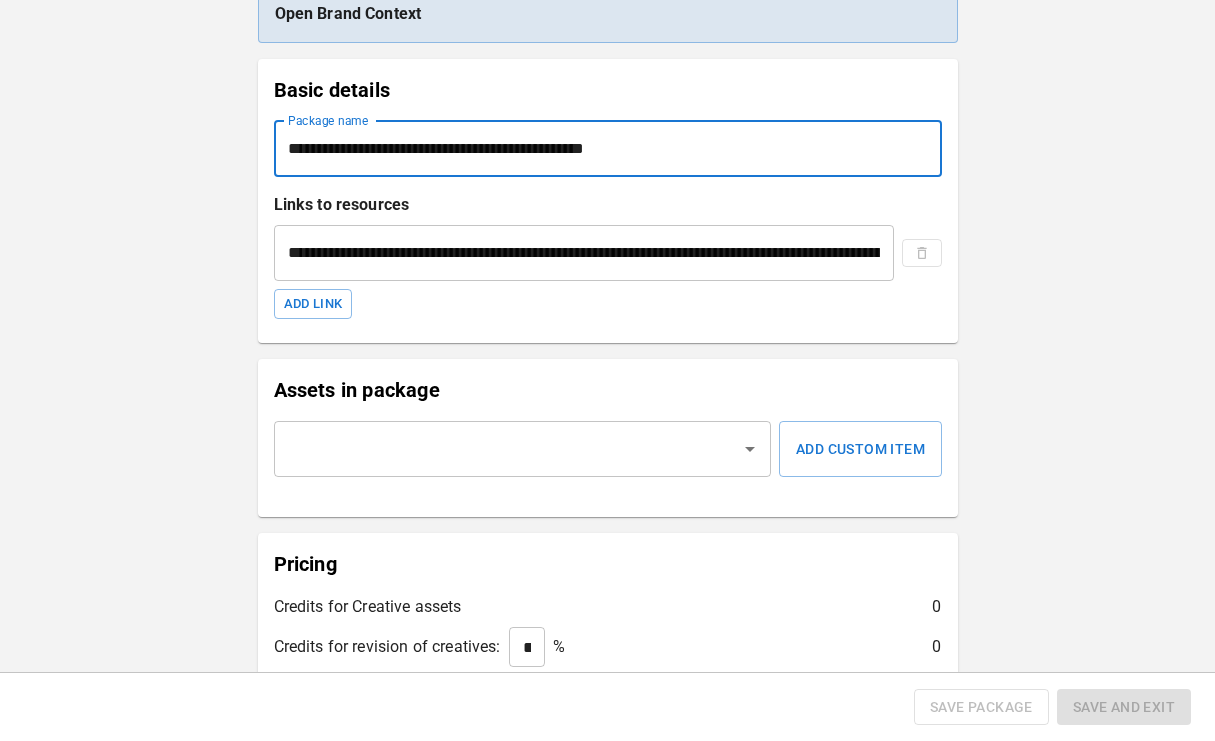 click on "​" at bounding box center (523, 449) 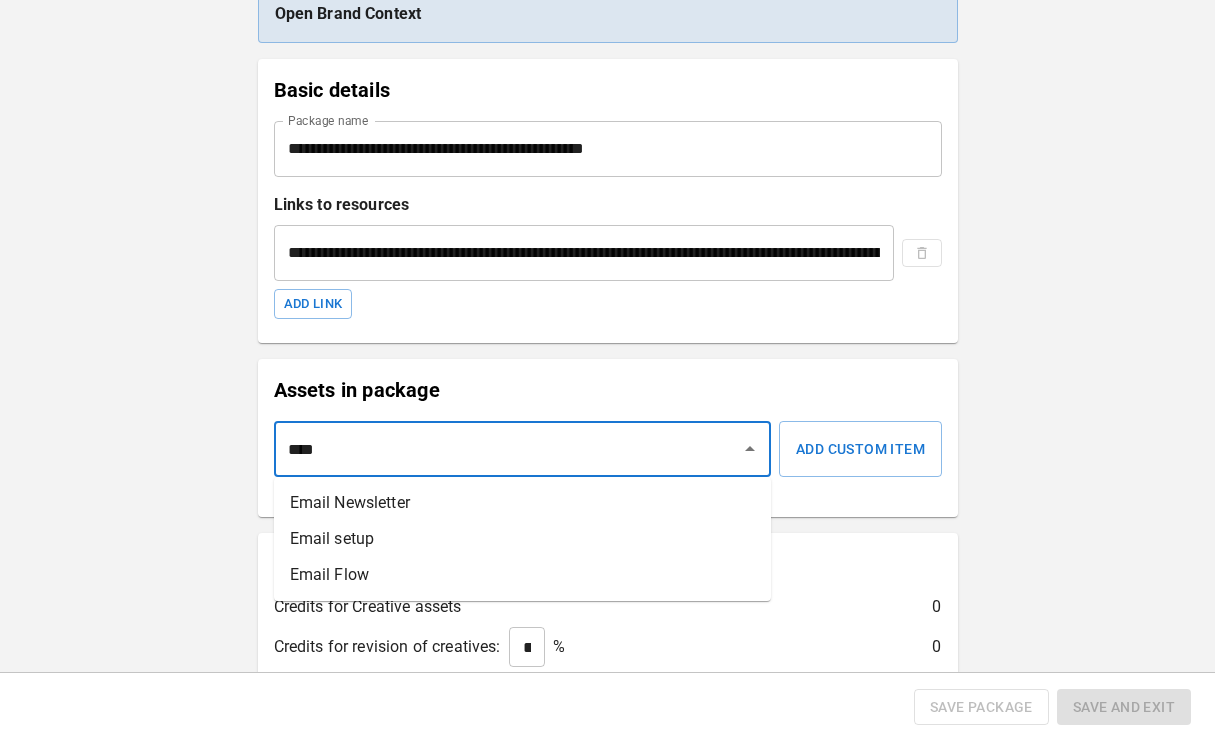 type on "*****" 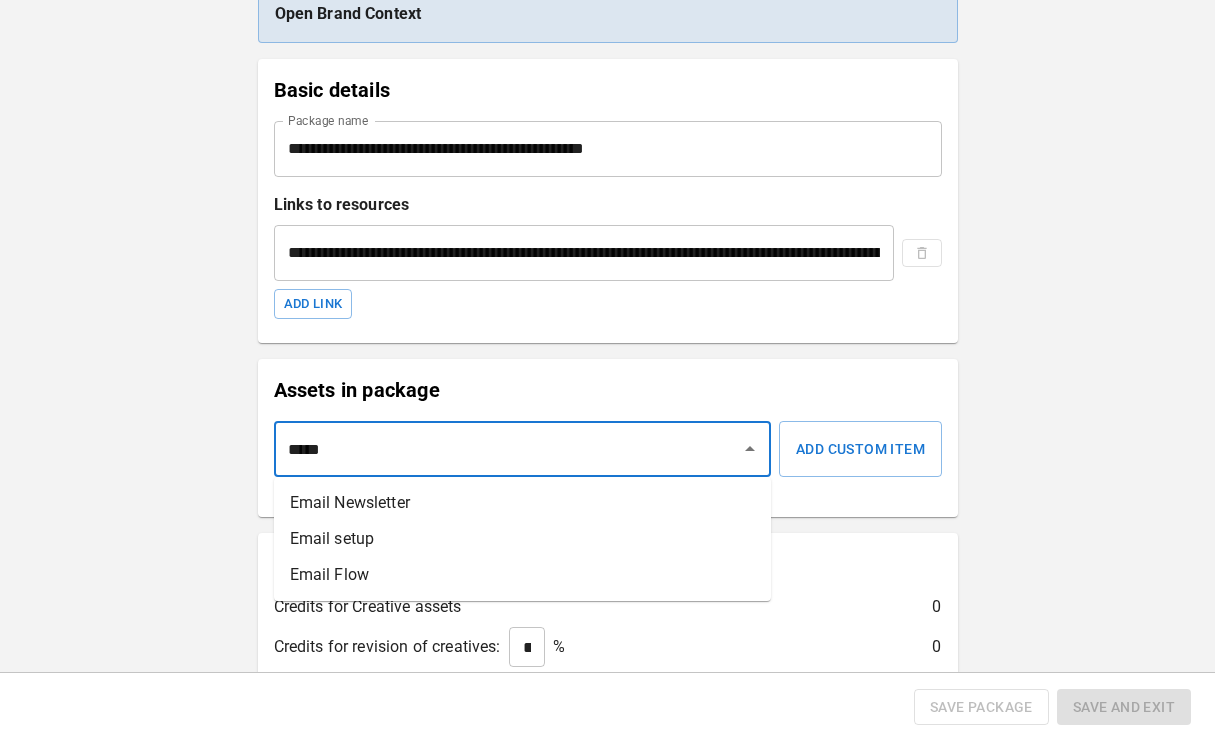 click on "Email Flow" at bounding box center [522, 575] 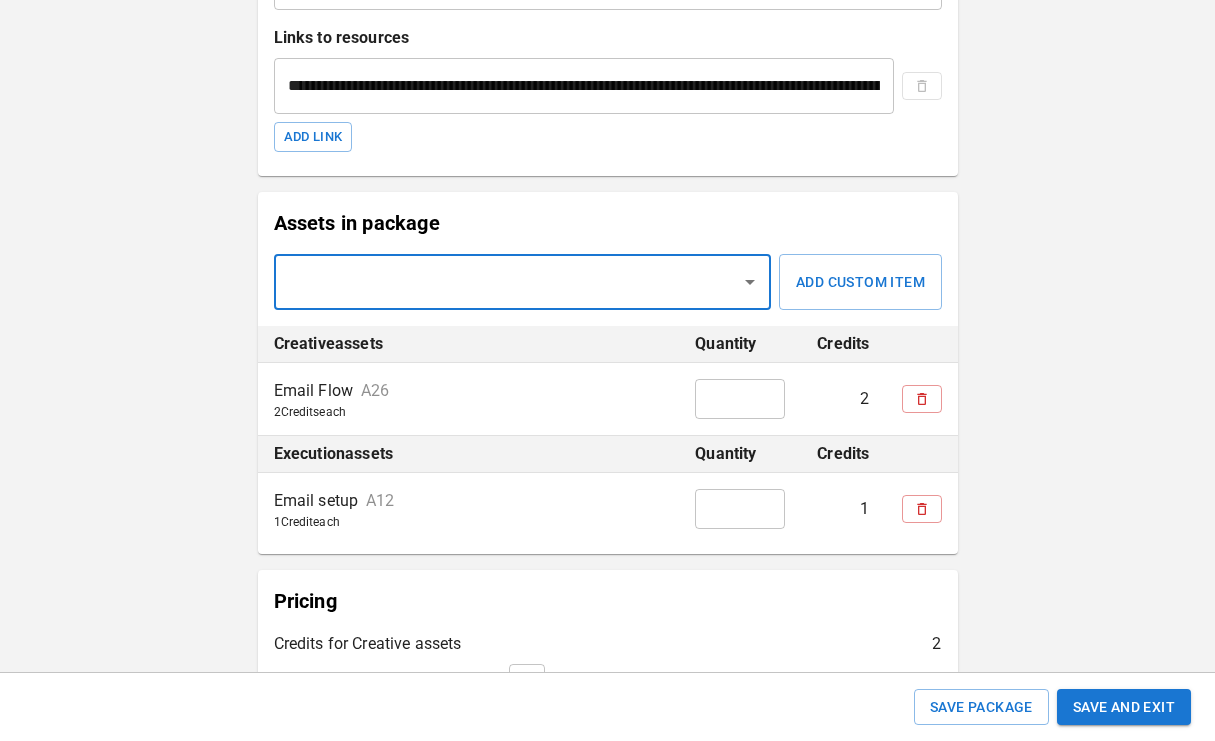 scroll, scrollTop: 434, scrollLeft: 0, axis: vertical 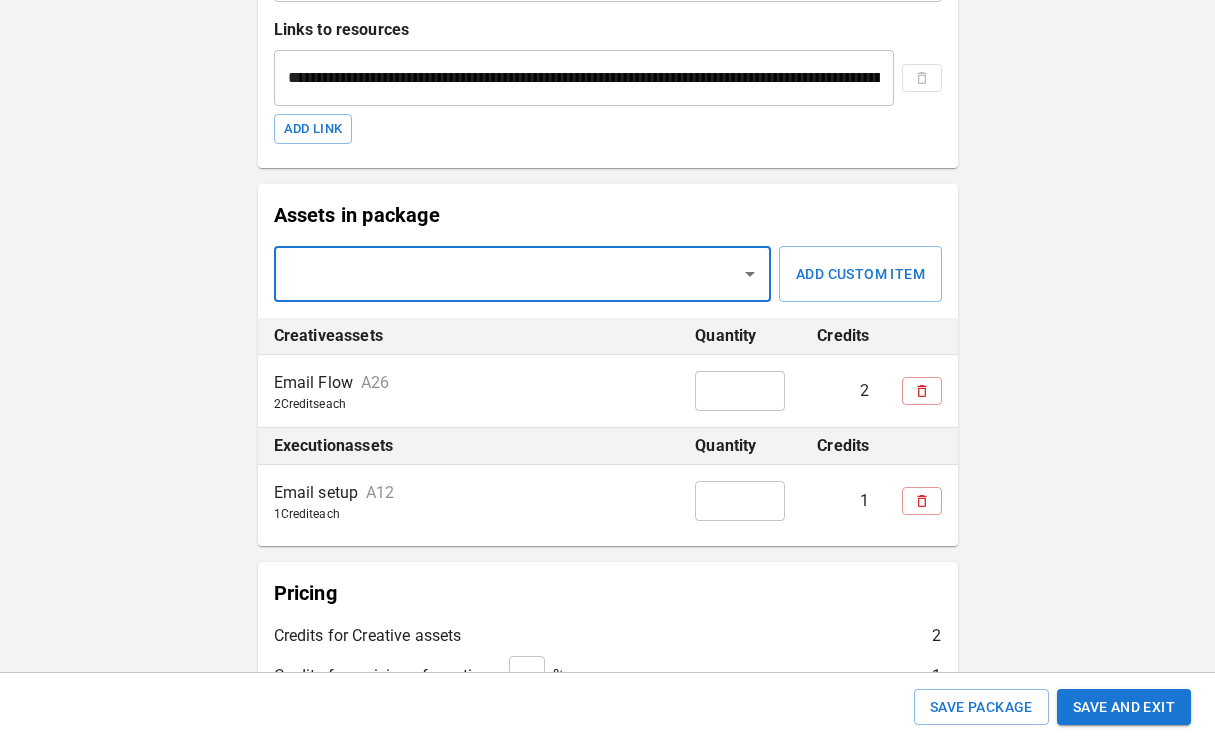 click on "*" at bounding box center (740, 391) 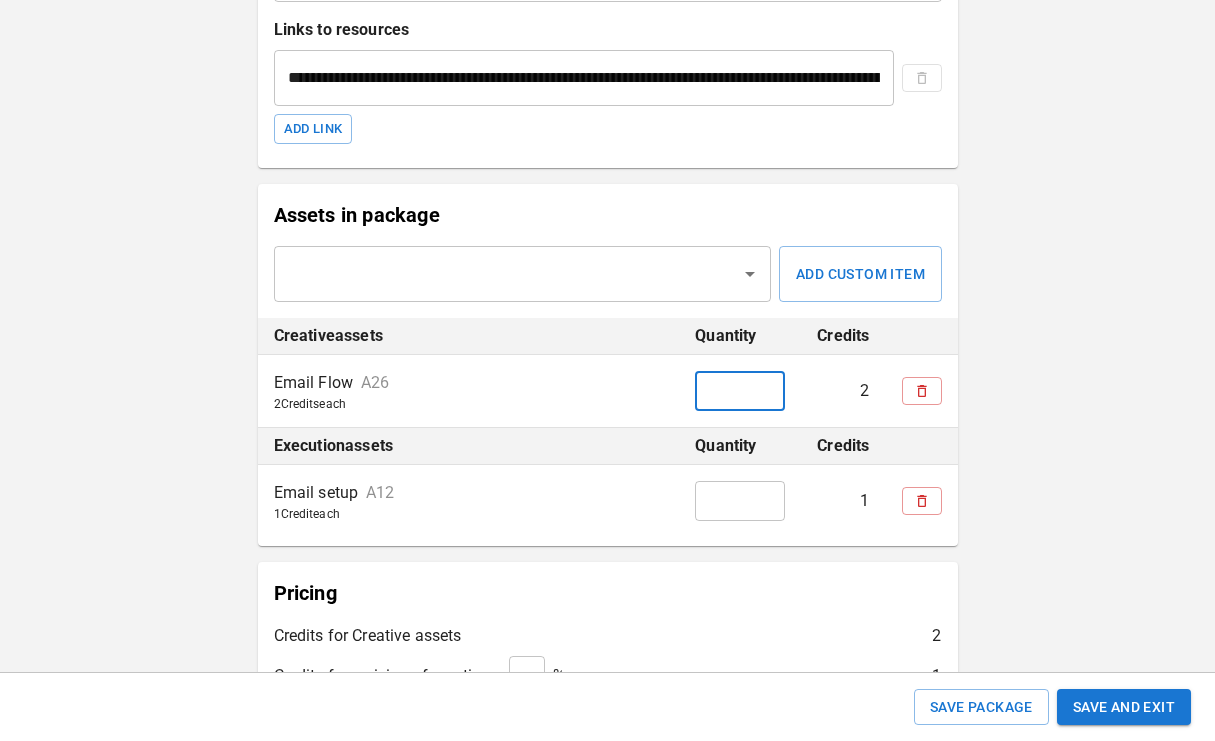 type on "**" 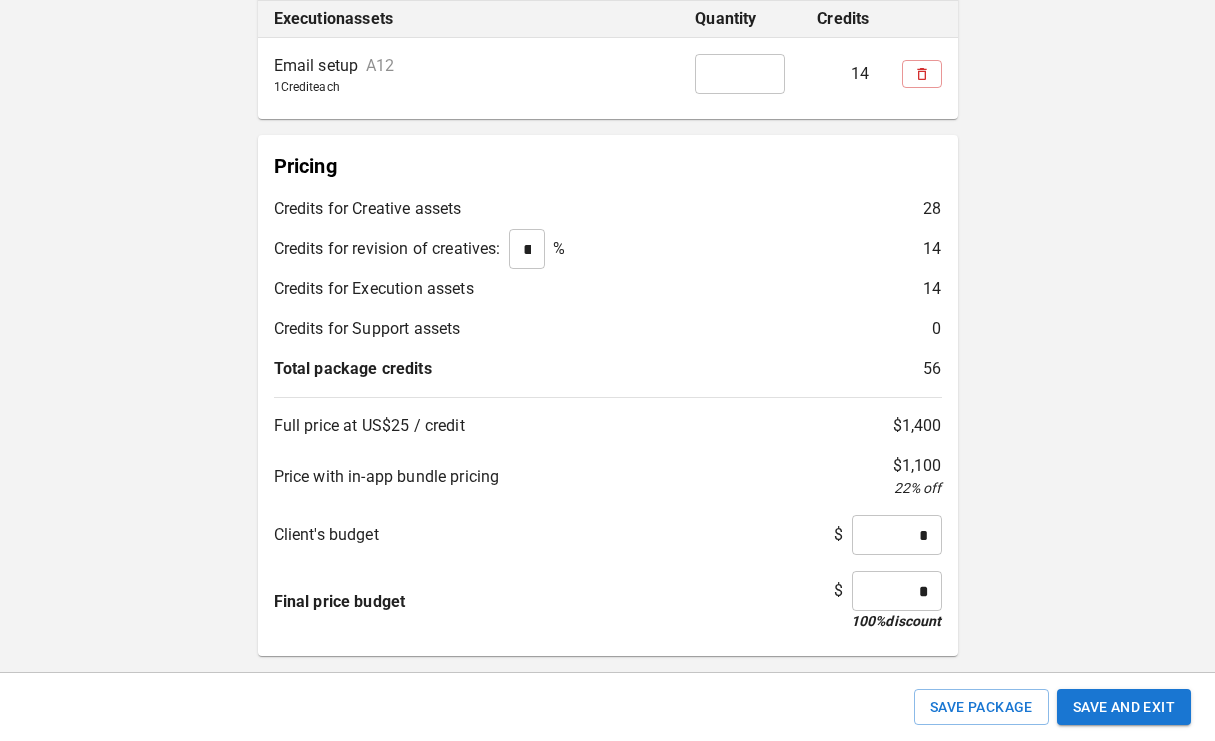 scroll, scrollTop: 876, scrollLeft: 0, axis: vertical 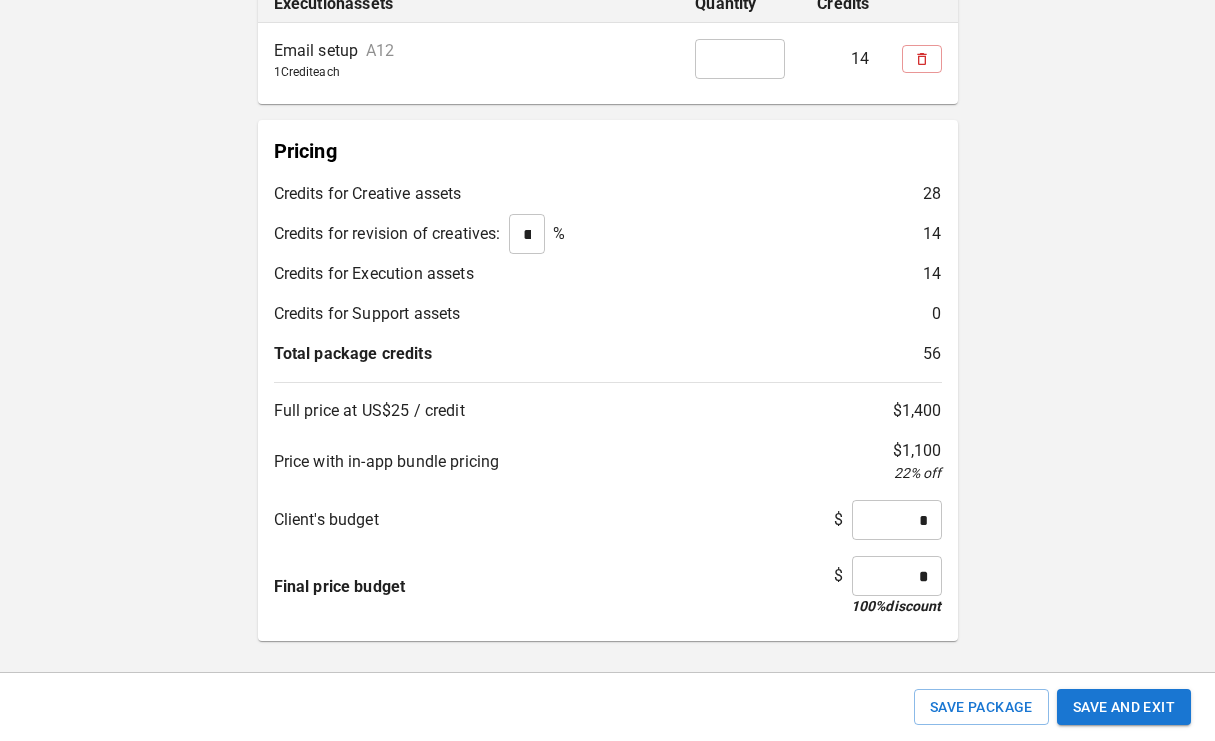type on "**" 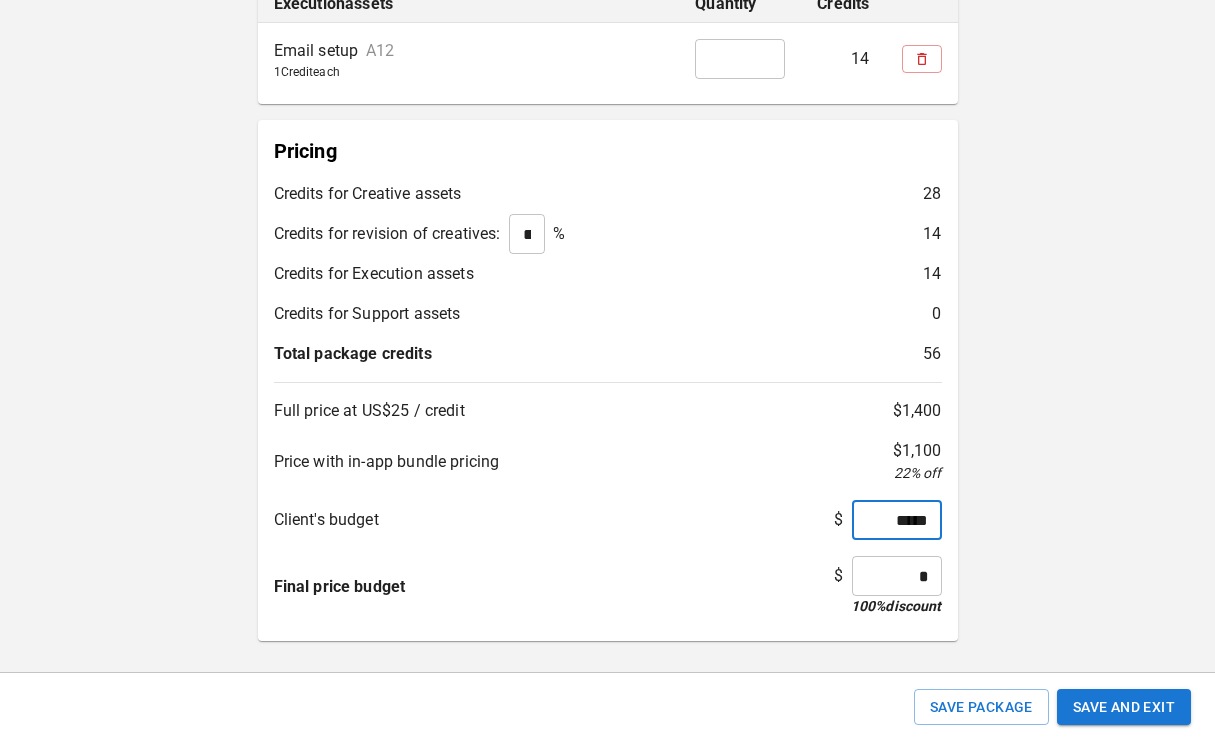click on "Full price at US$25 / credit $ 1,400 Price with in-app bundle pricing $ 1,100 22 % off Client's budget $ ***** ​ Final price budget $ * ​ 100 %  discount Save Package Save and Exit" at bounding box center (607, -68) 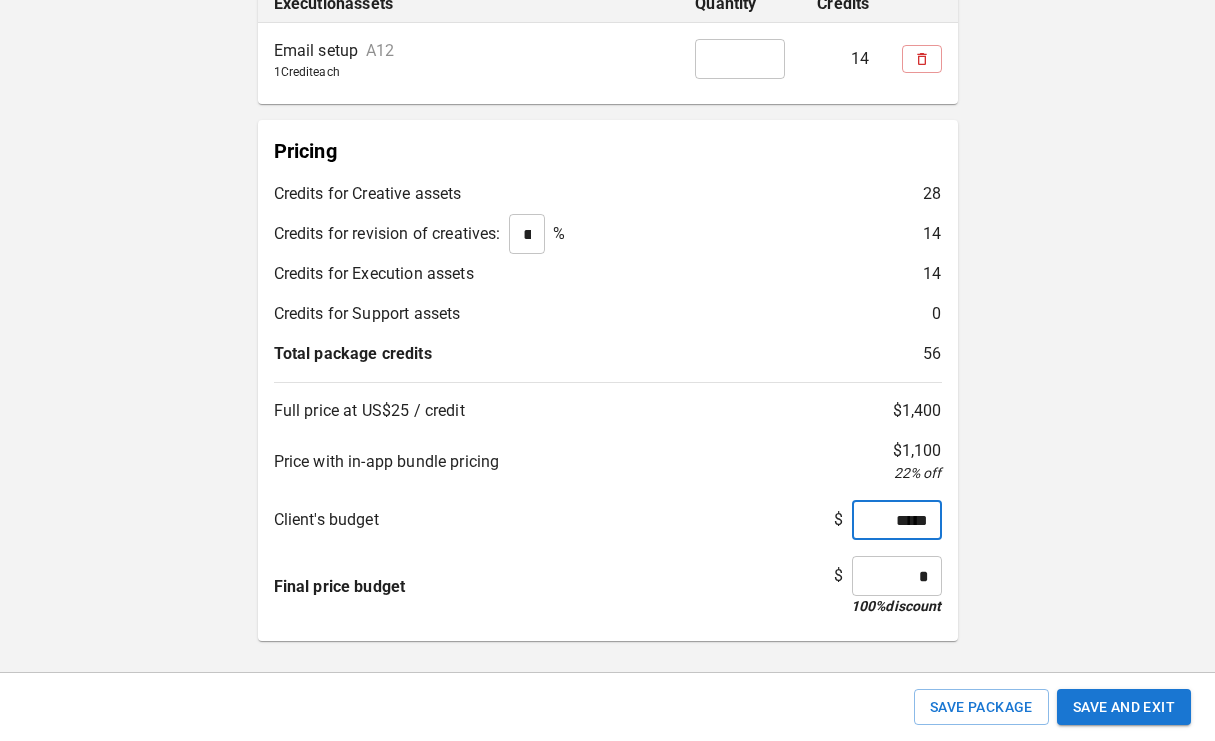 click on "*****" at bounding box center [897, 520] 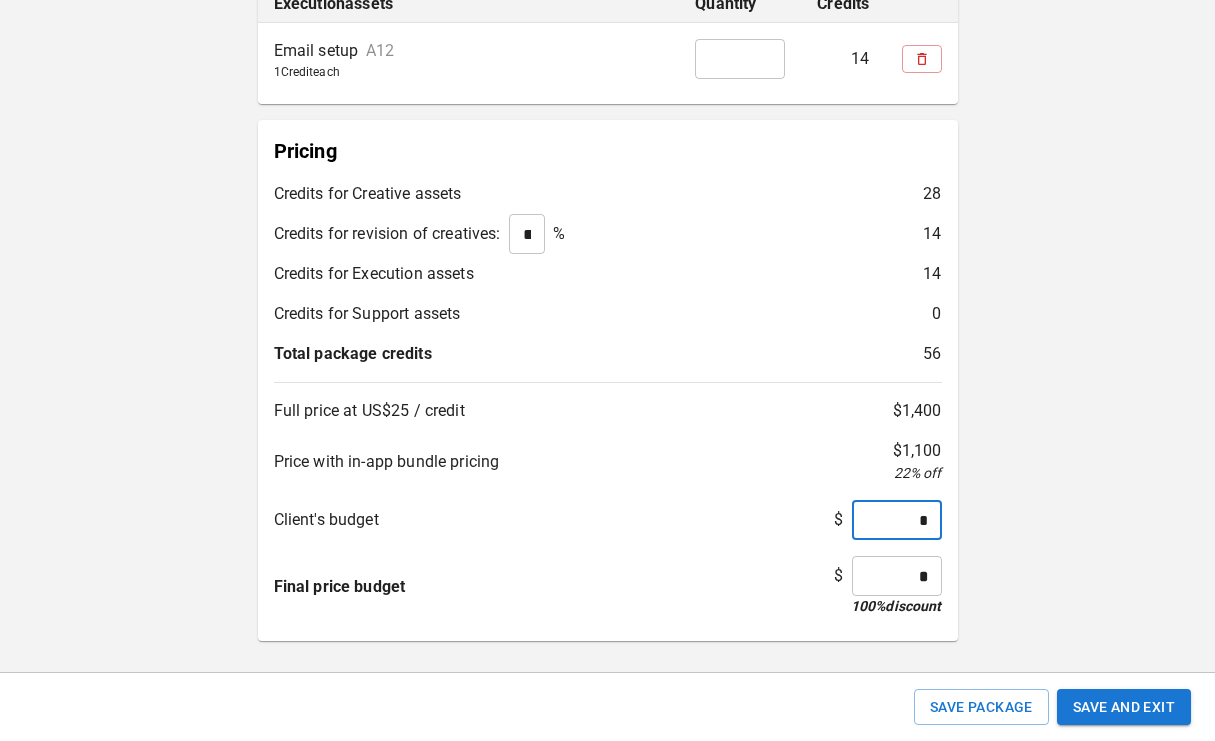 type on "*" 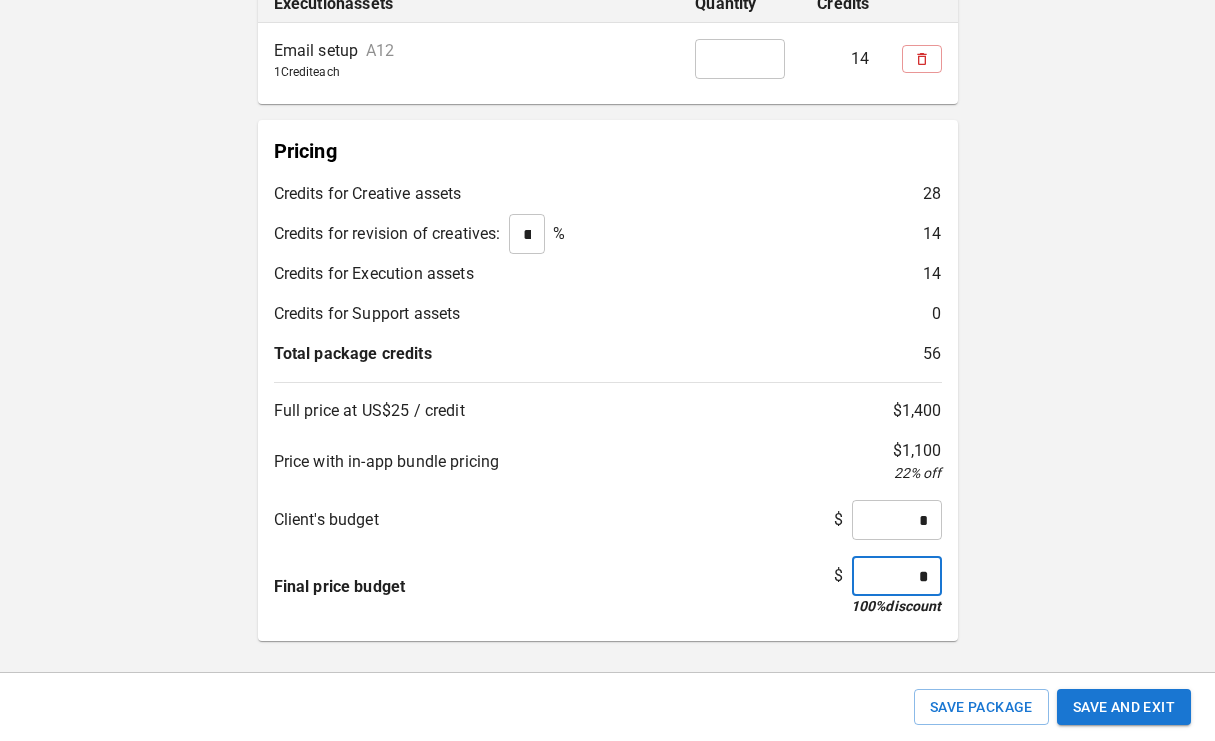 click on "*" at bounding box center [897, 576] 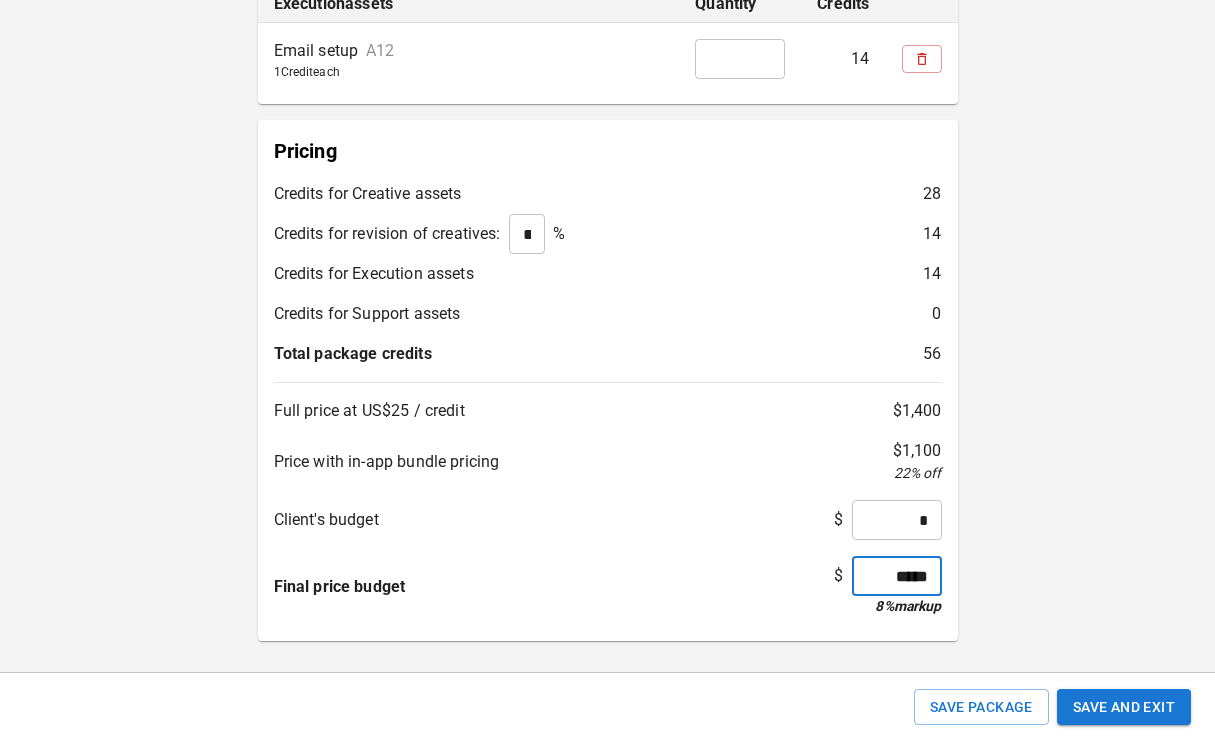 type on "*****" 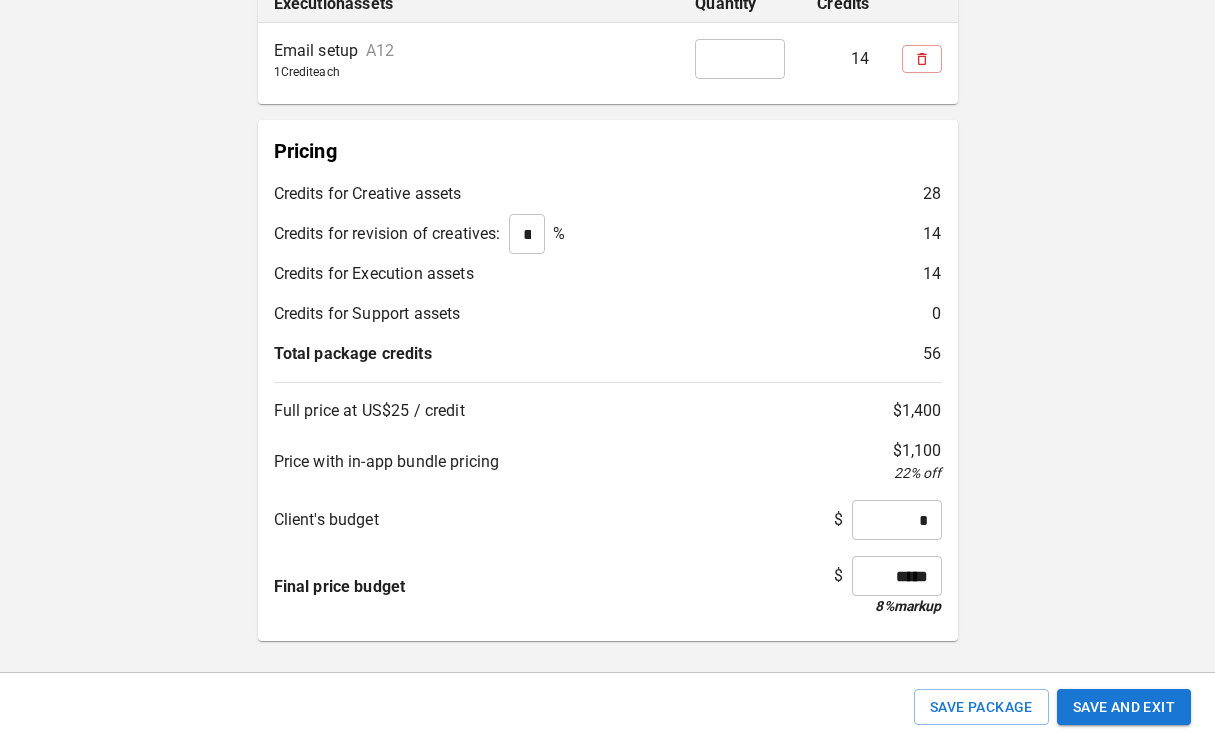 click on "**********" at bounding box center [607, -68] 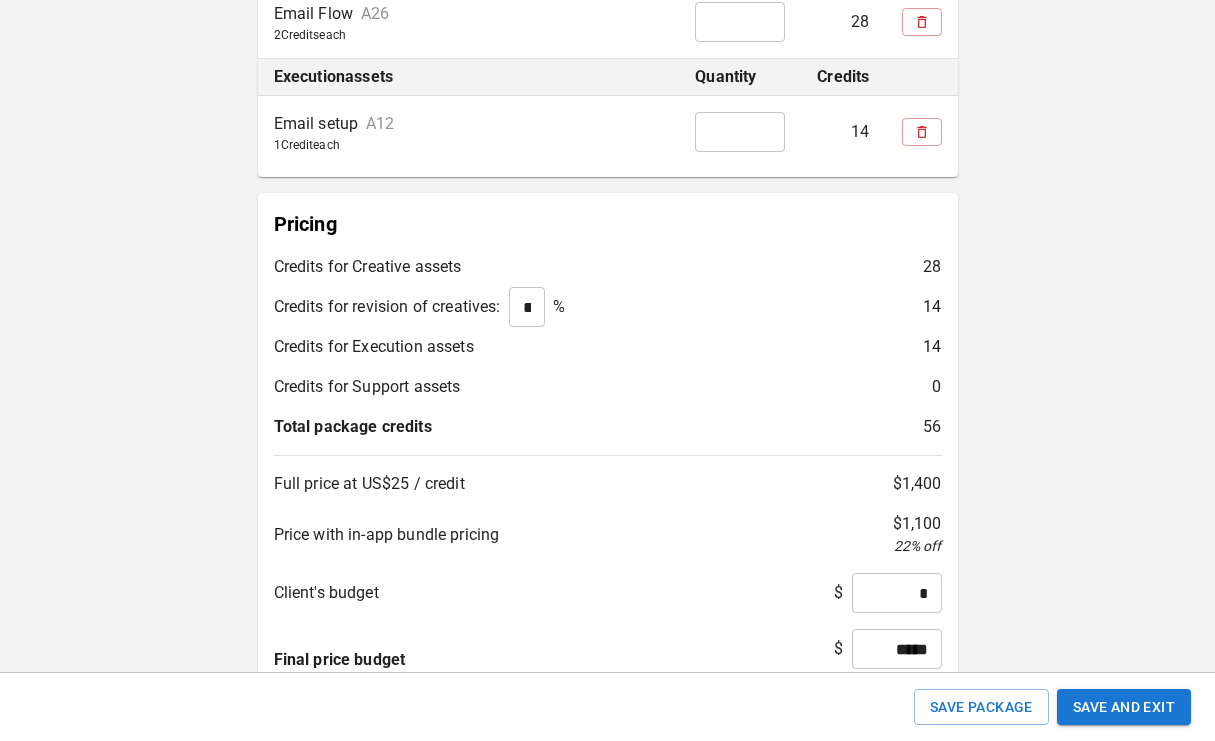 scroll, scrollTop: 876, scrollLeft: 0, axis: vertical 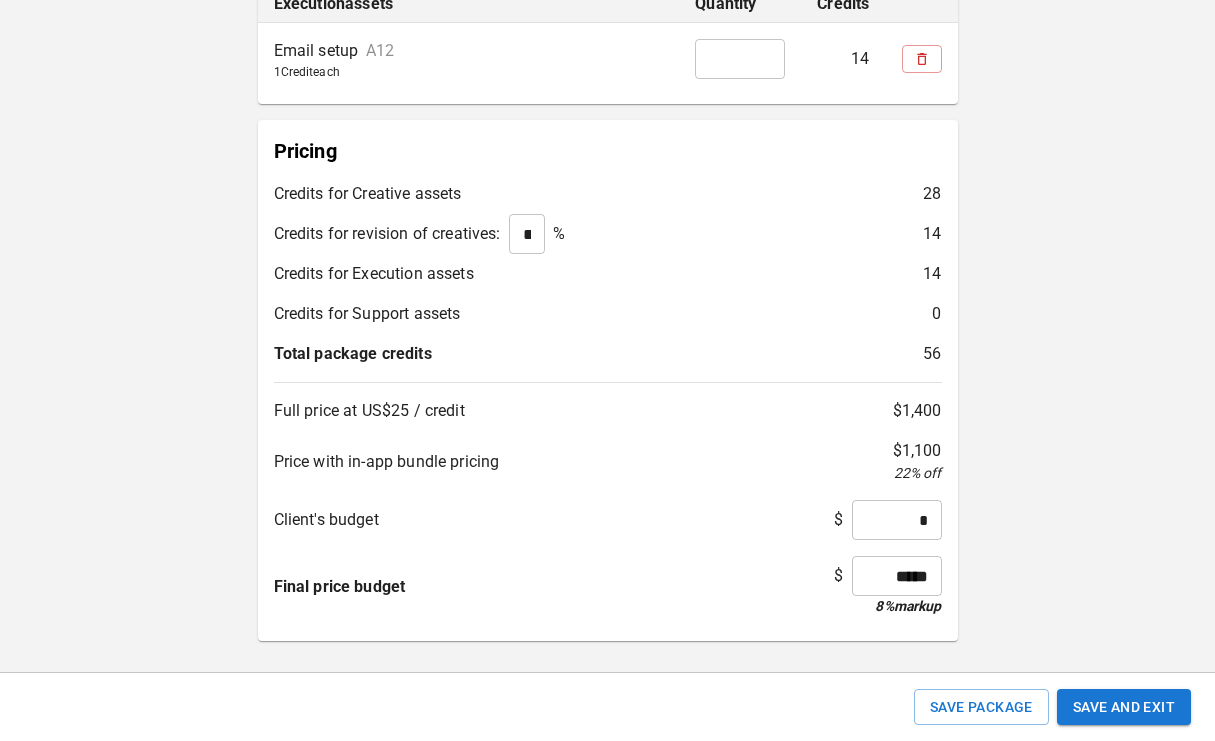 click on "Save Package Save and Exit" at bounding box center [607, 707] 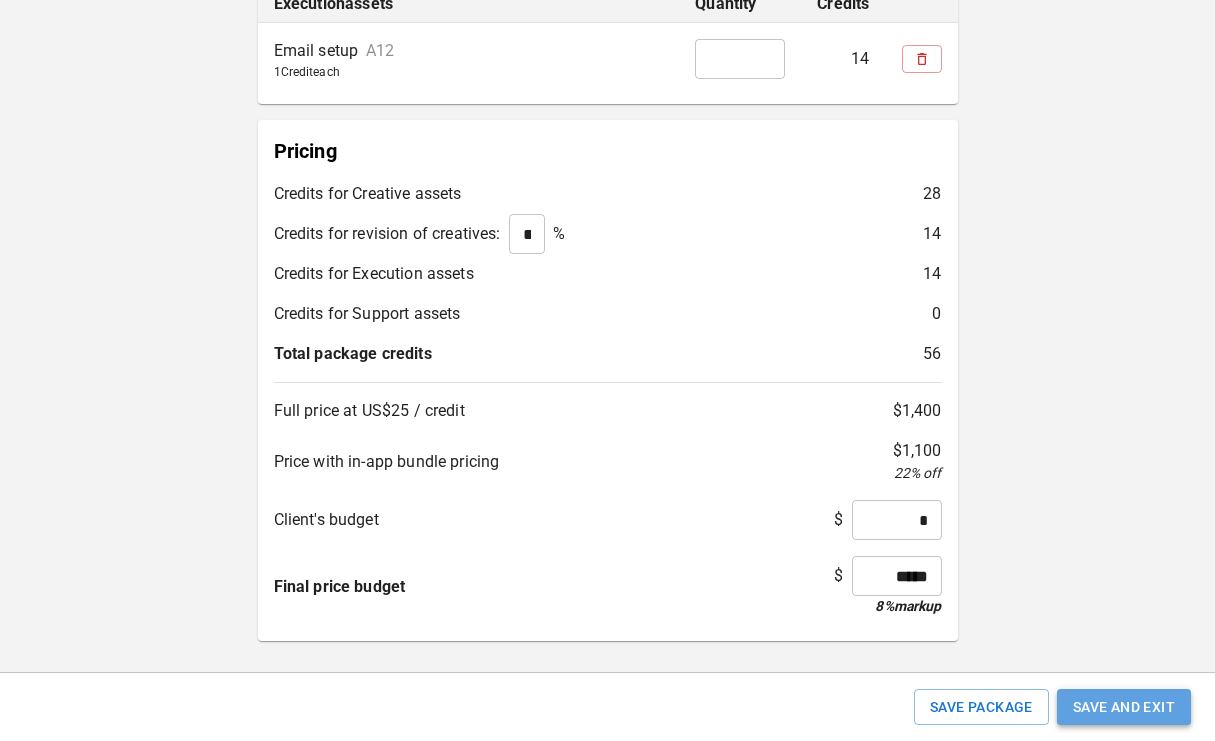 click on "Save and Exit" at bounding box center (1124, 707) 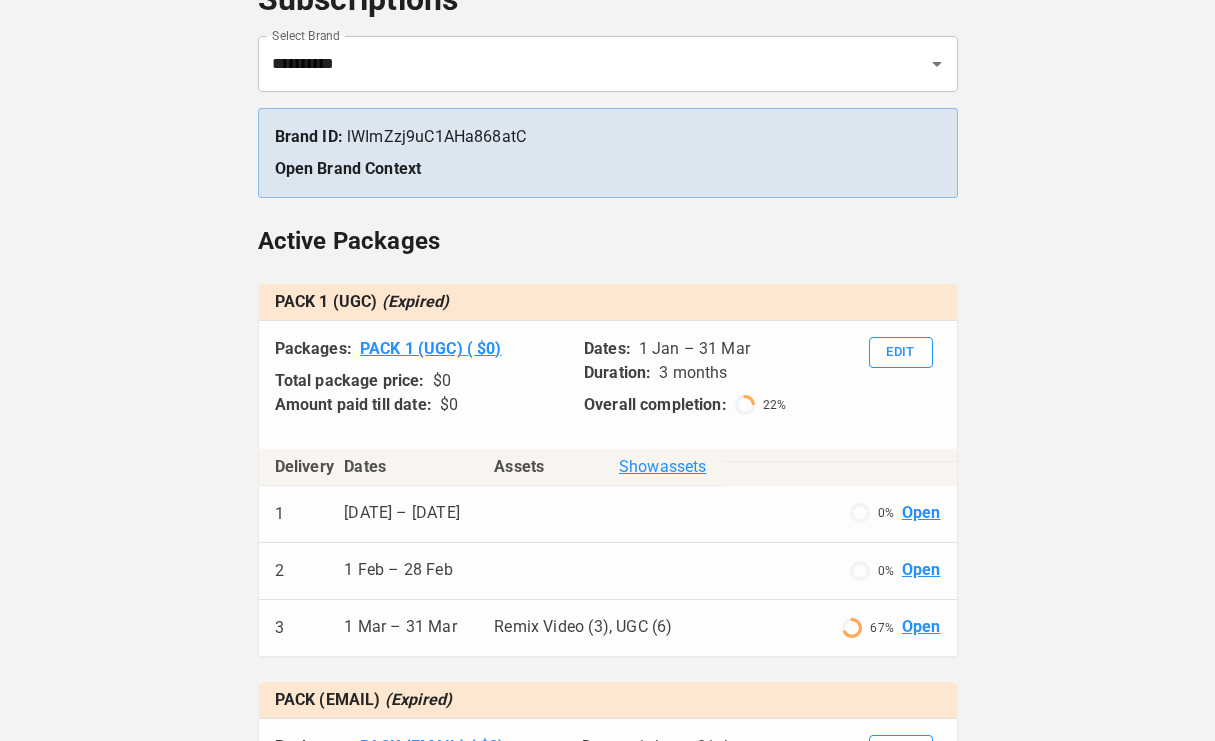 scroll, scrollTop: 23, scrollLeft: 0, axis: vertical 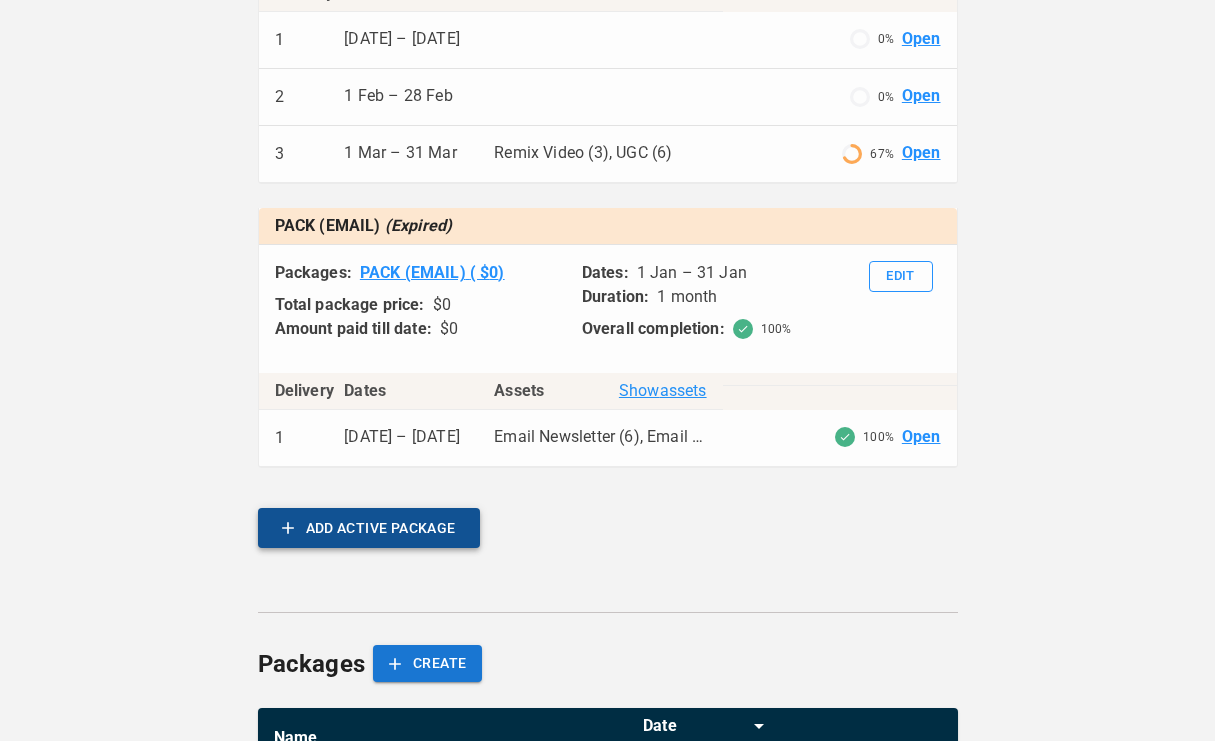 click on "ADD ACTIVE PACKAGE" at bounding box center [369, 528] 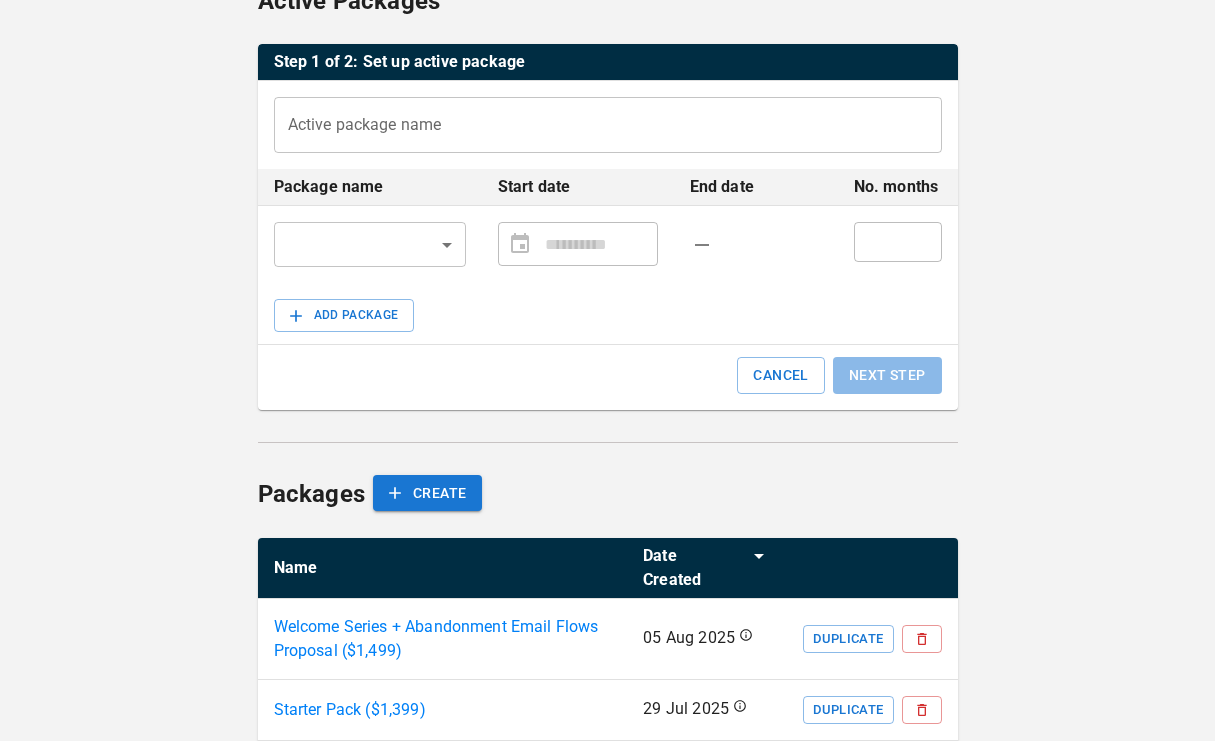 scroll, scrollTop: 367, scrollLeft: 0, axis: vertical 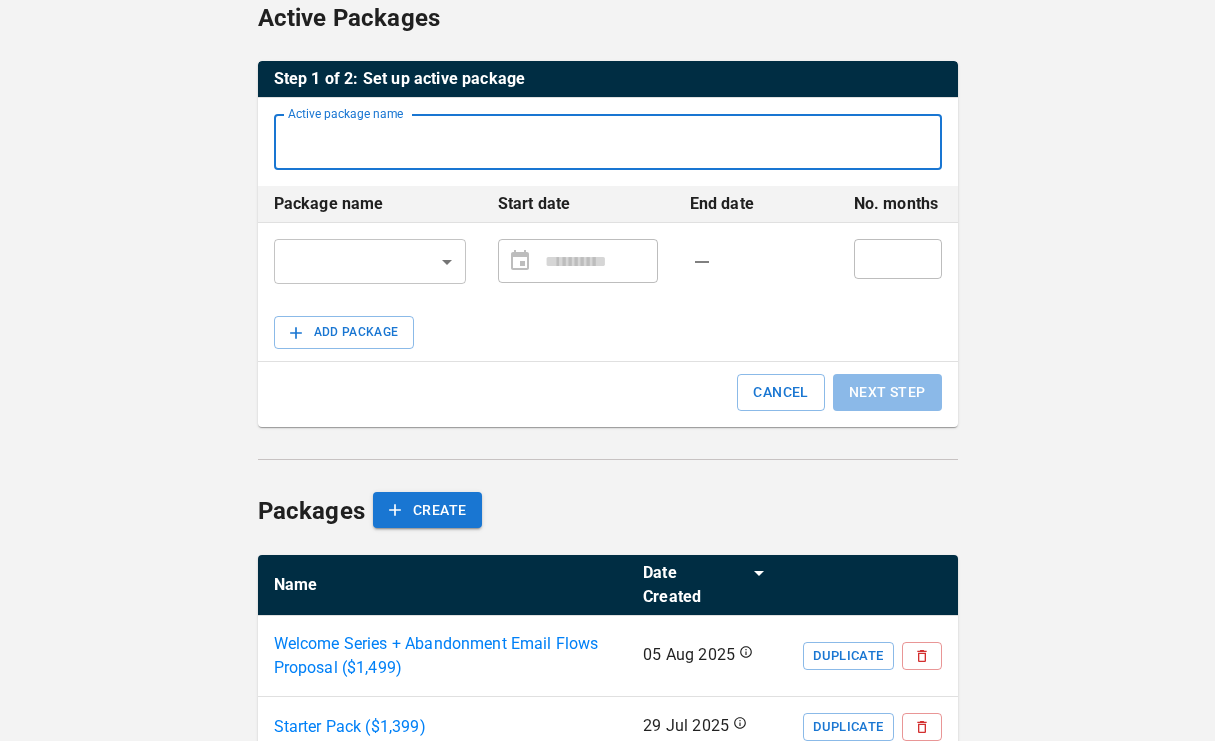 click on "Active package name" at bounding box center (608, 142) 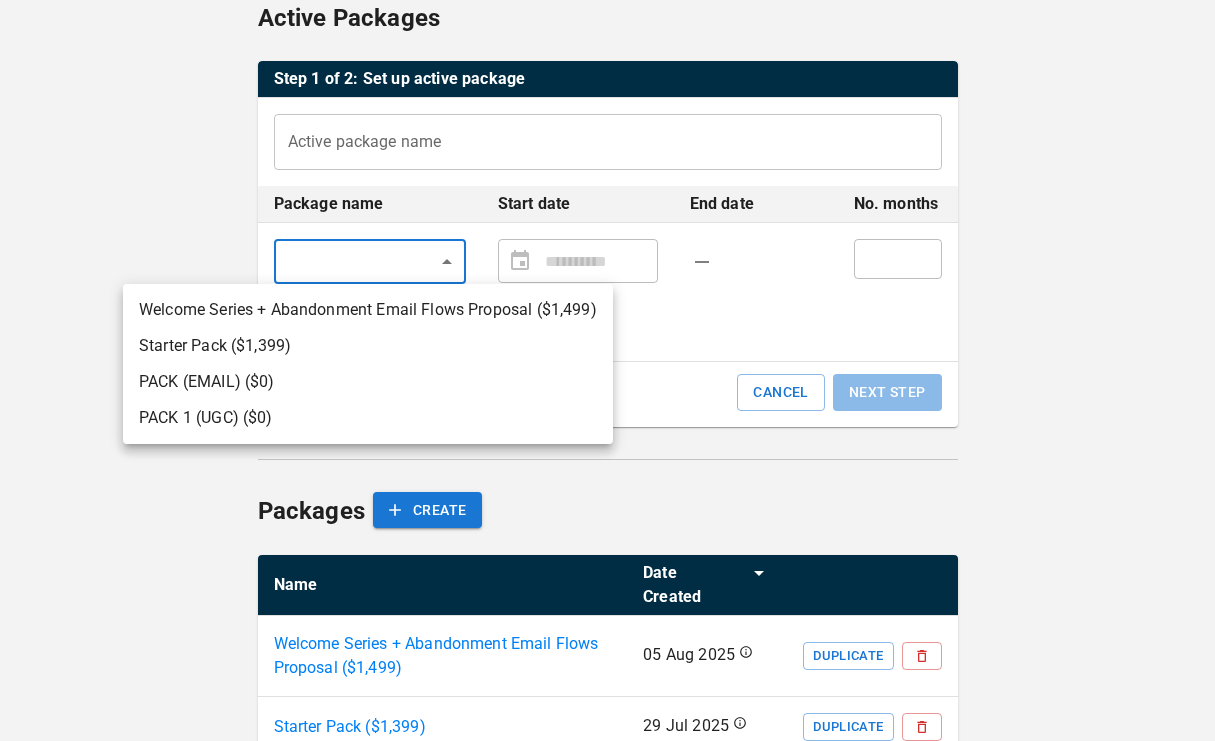 click on "**********" at bounding box center (607, 327) 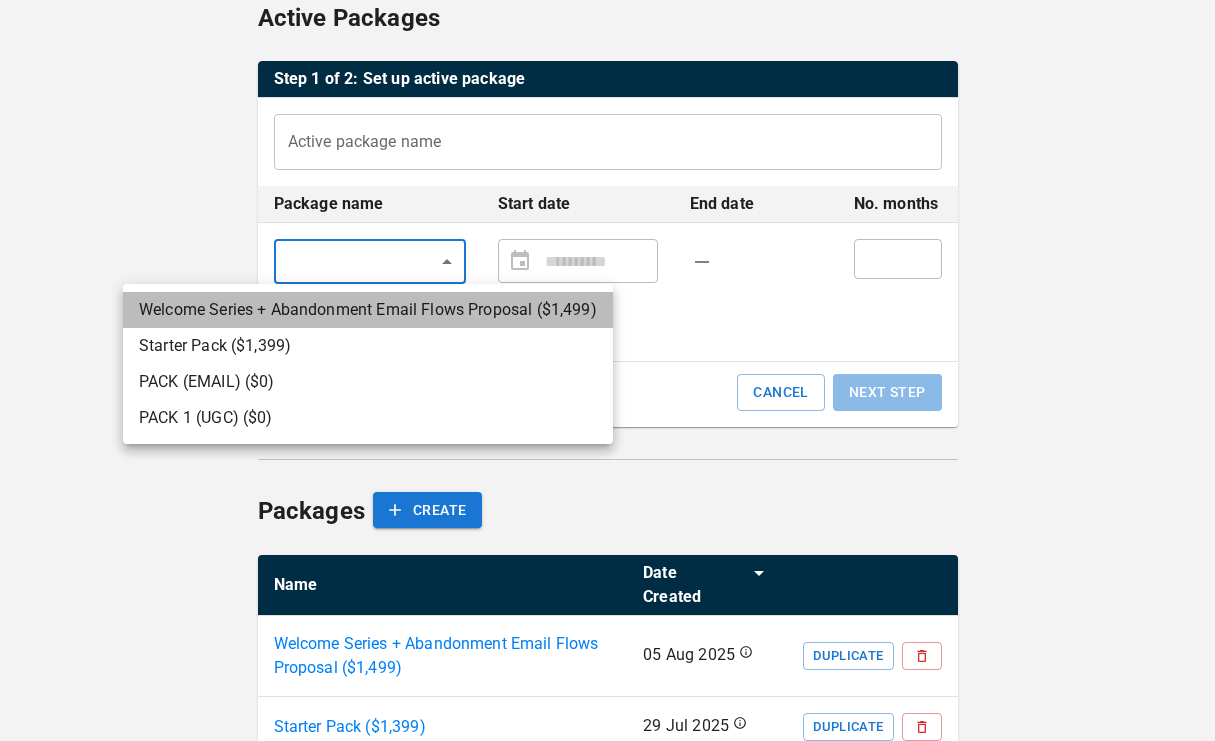 click on "Welcome Series + Abandonment Email Flows Proposal   ($ 1,499 )" at bounding box center [368, 310] 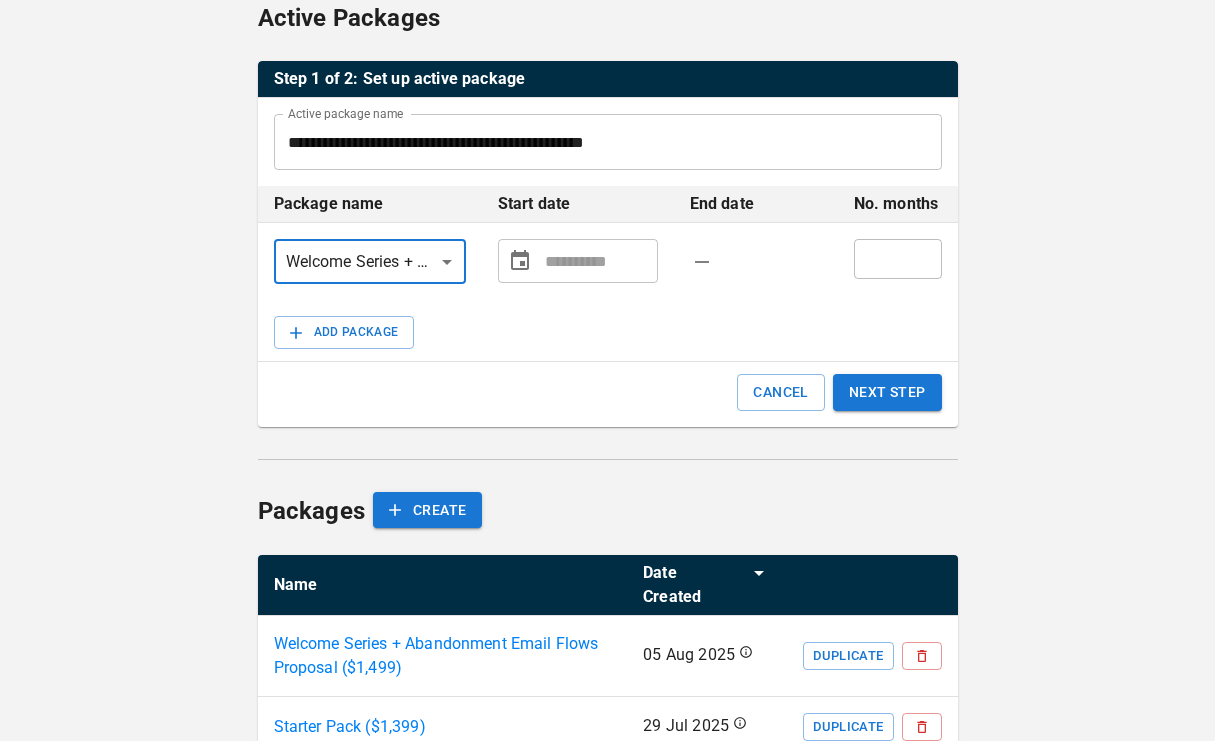 type on "**********" 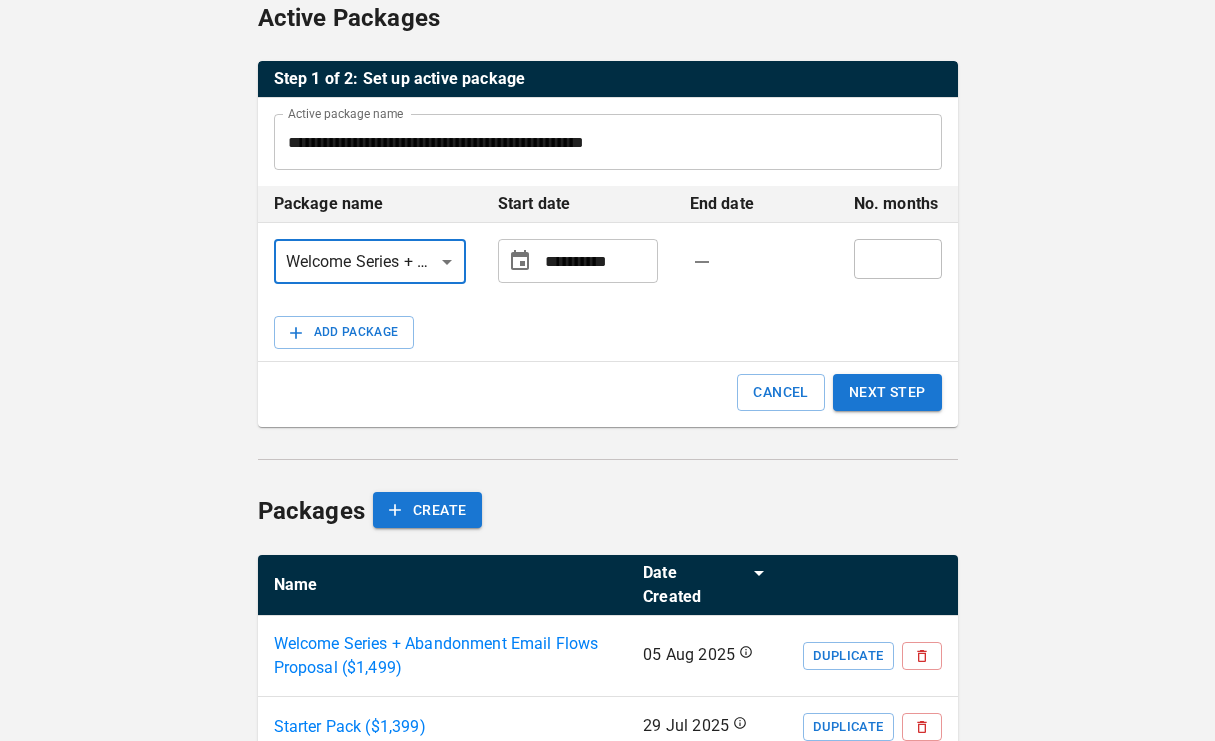 click on "**********" at bounding box center (597, 261) 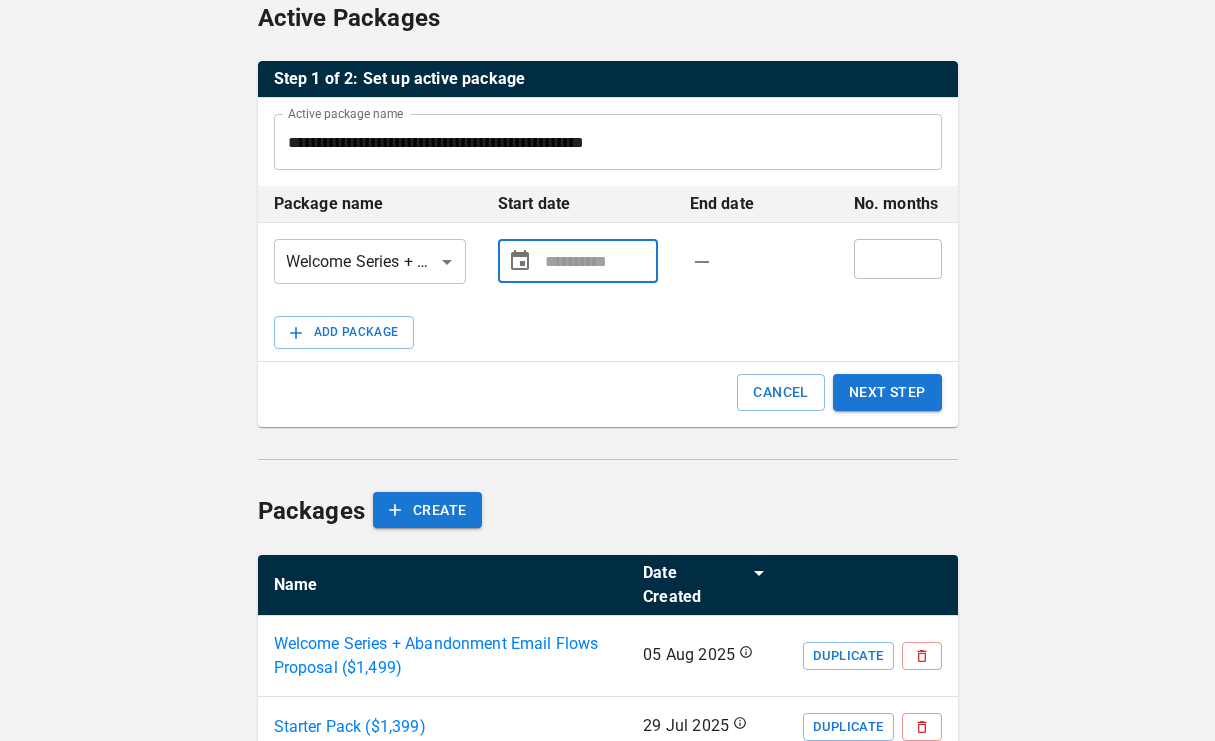 click 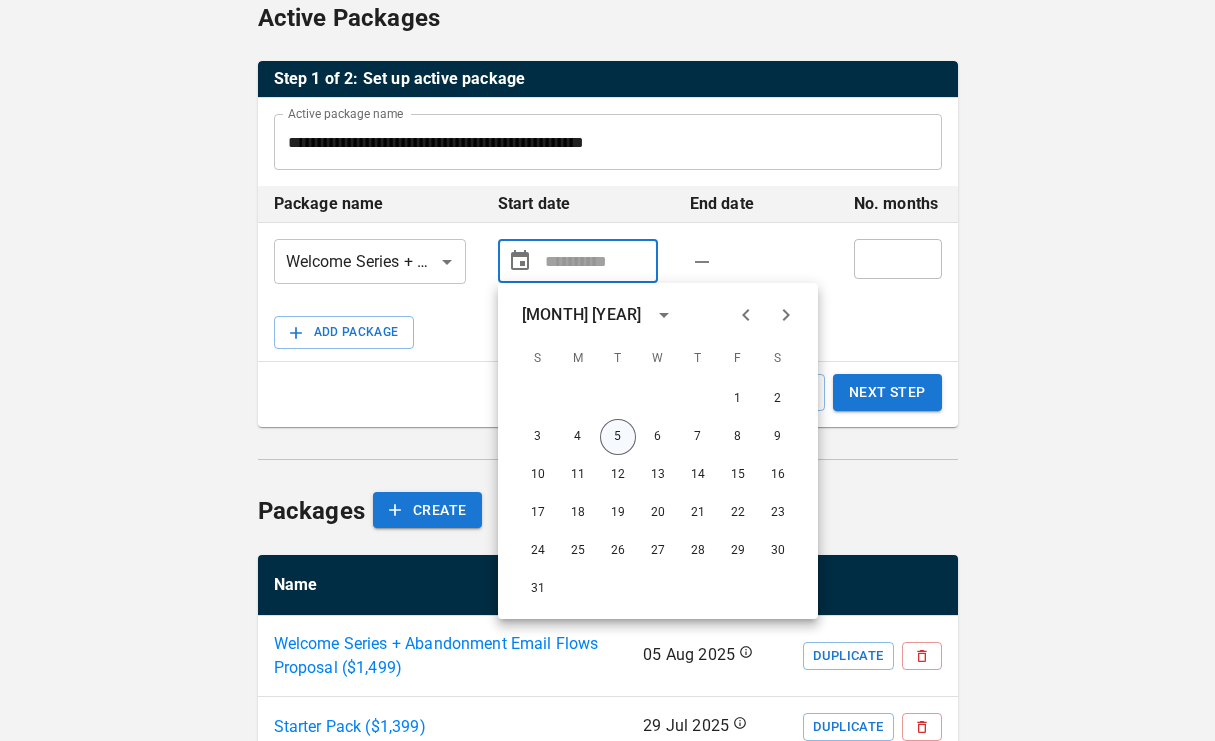 click on "5" at bounding box center (618, 437) 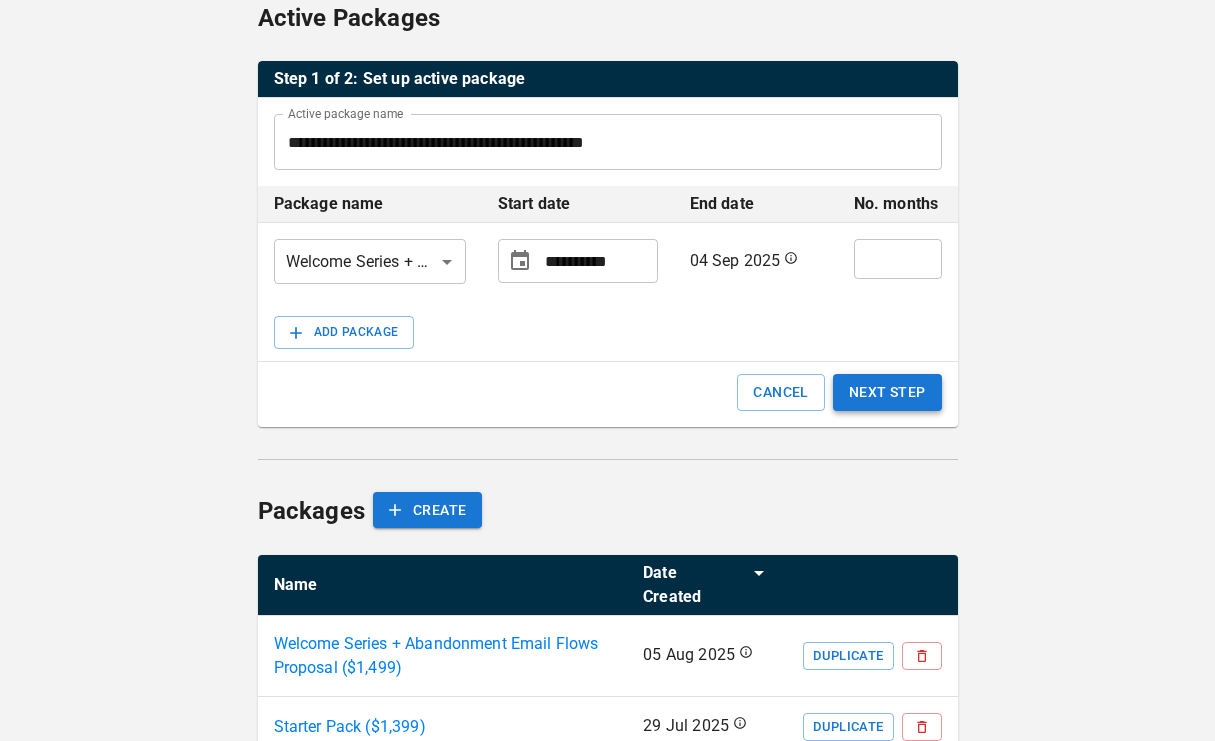 click on "NEXT STEP" at bounding box center [887, 392] 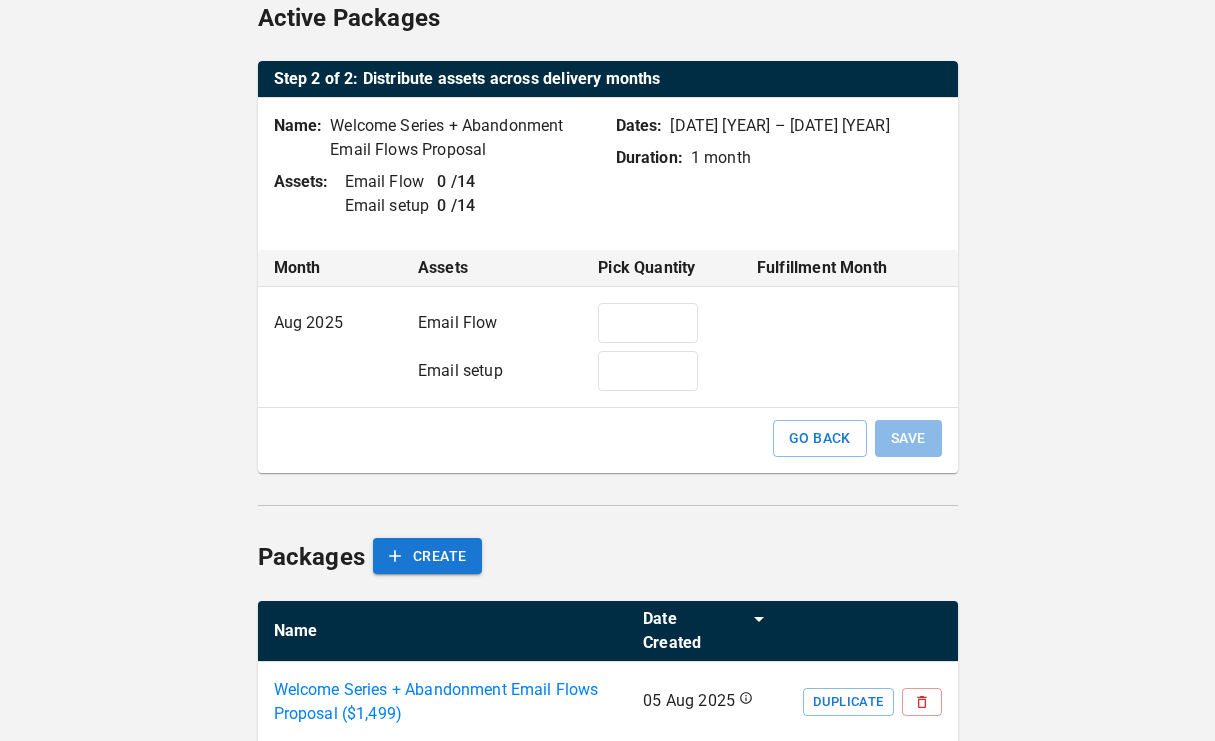 type on "**" 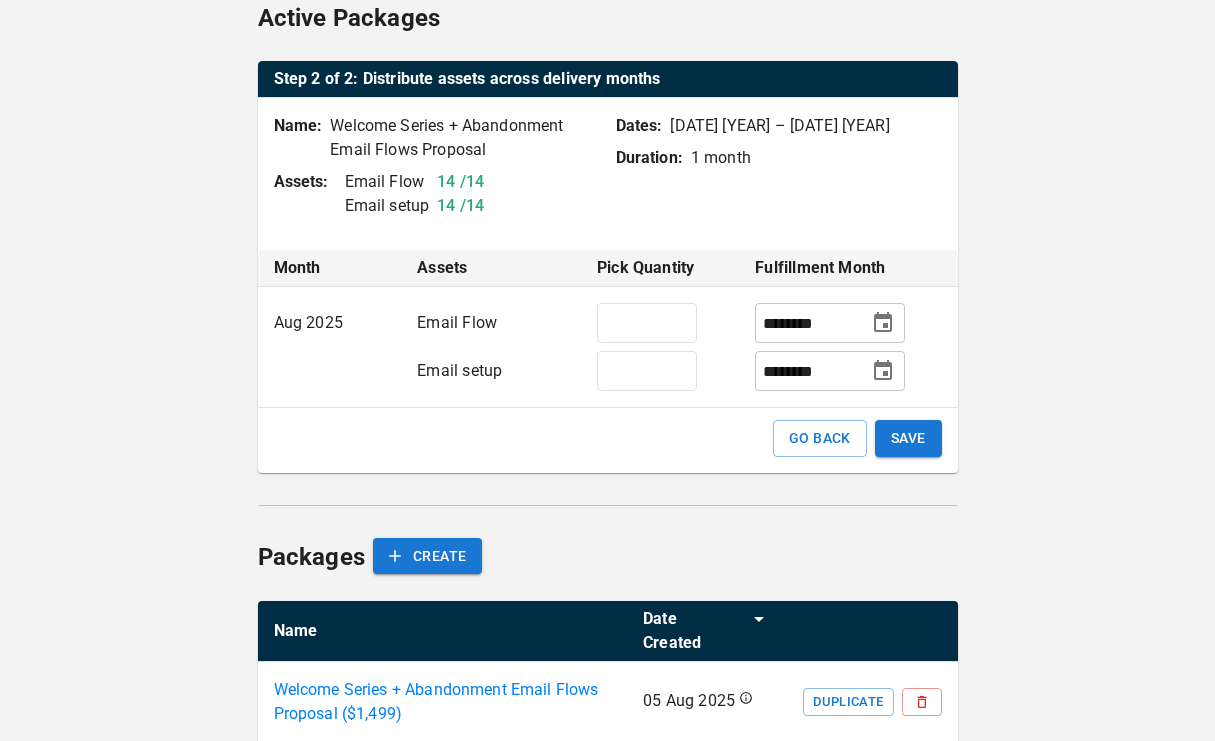 click on "********" at bounding box center (810, 371) 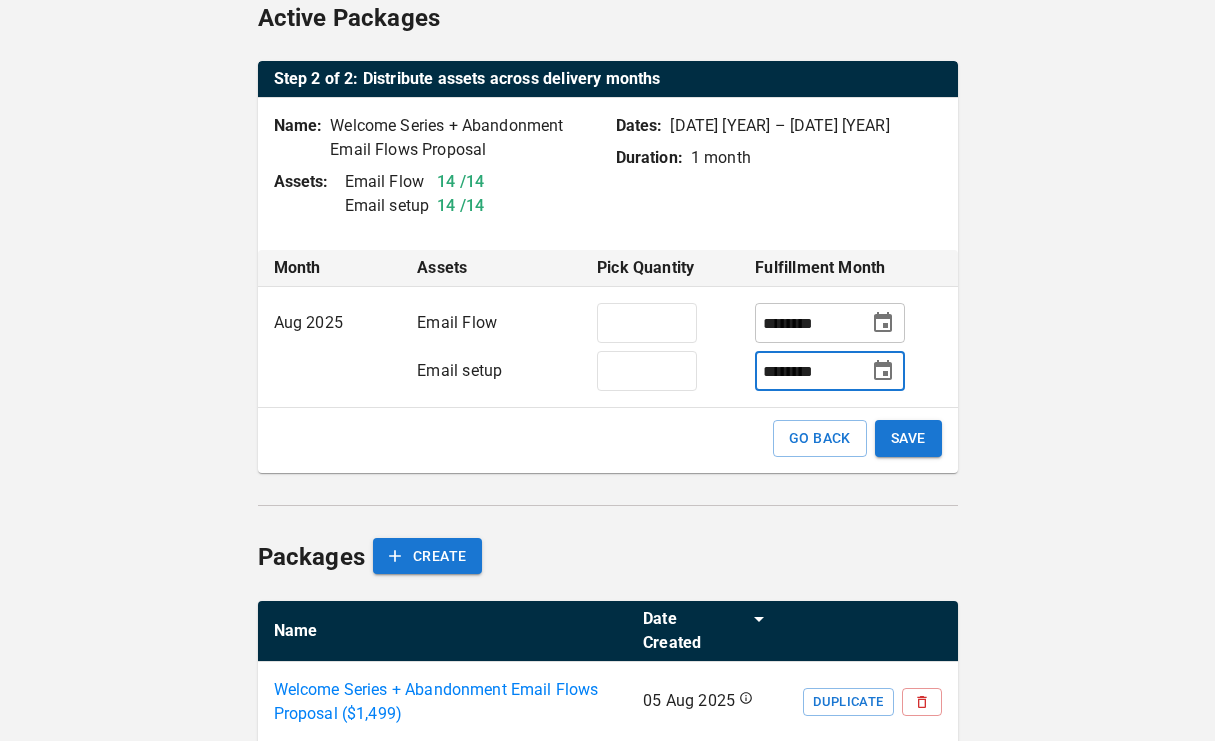 click 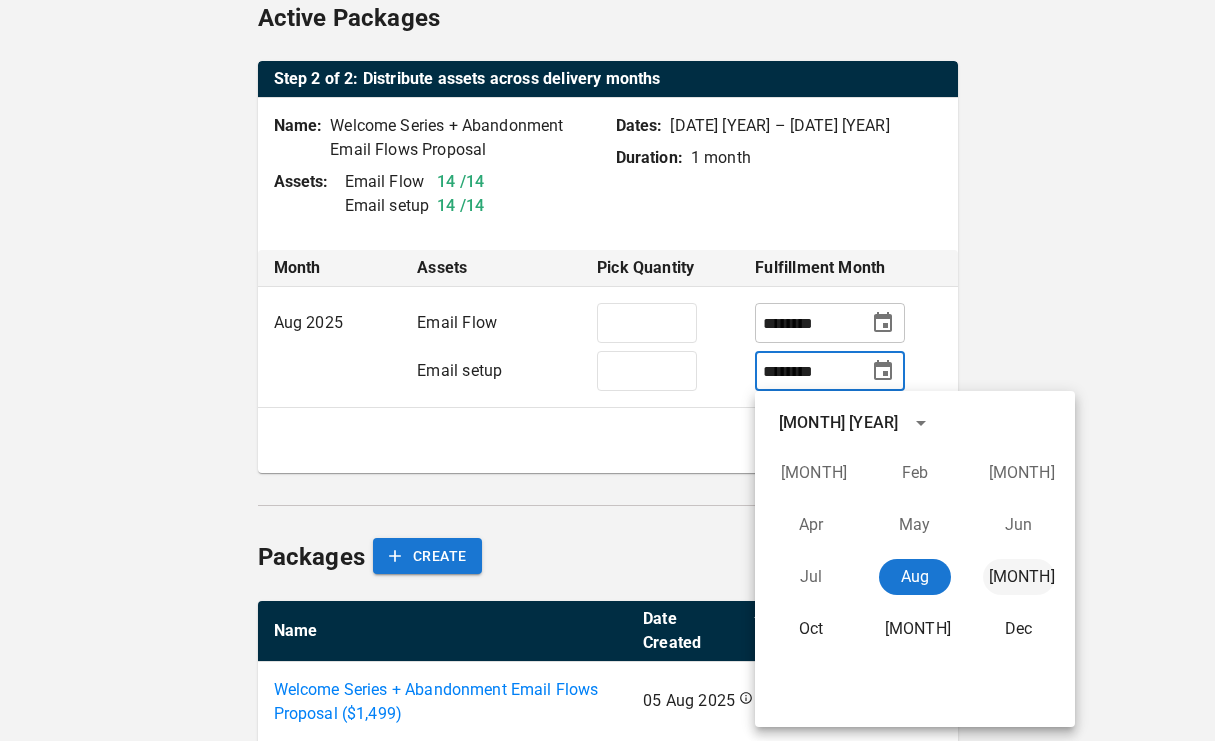 click on "[MONTH]" at bounding box center [1019, 577] 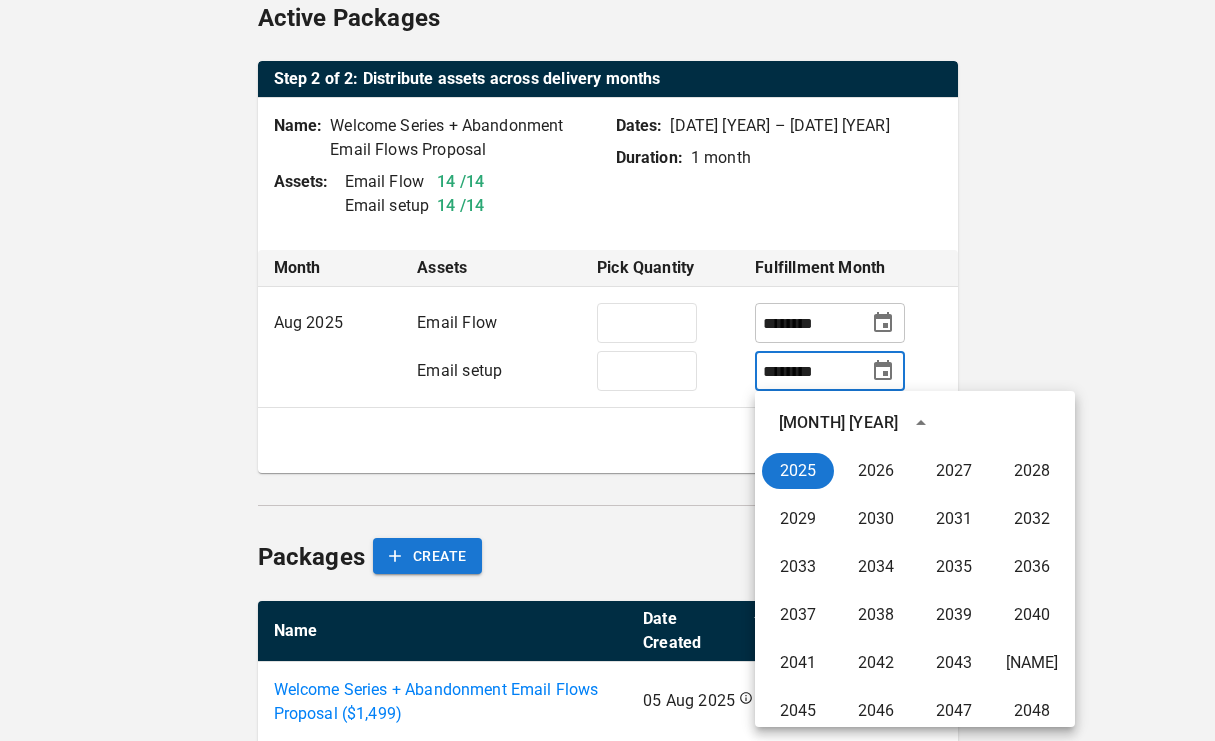 click on "GO BACK SAVE" at bounding box center [608, 446] 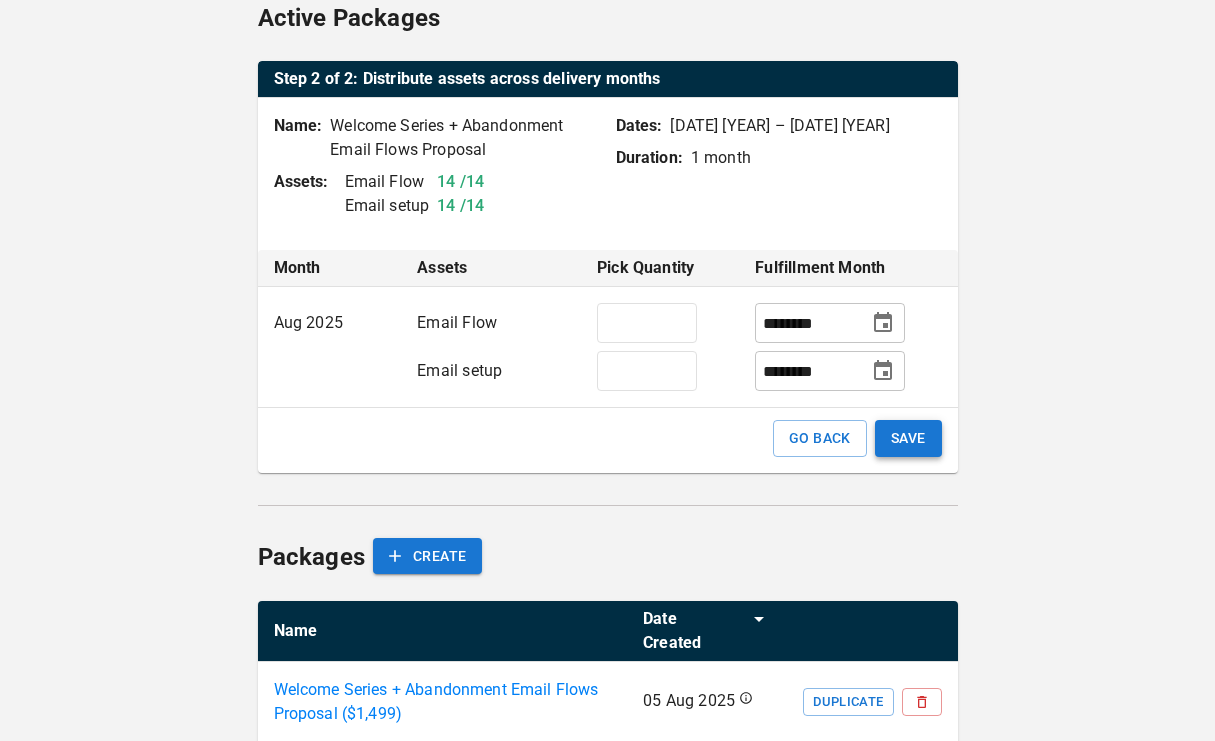 click on "SAVE" at bounding box center (908, 438) 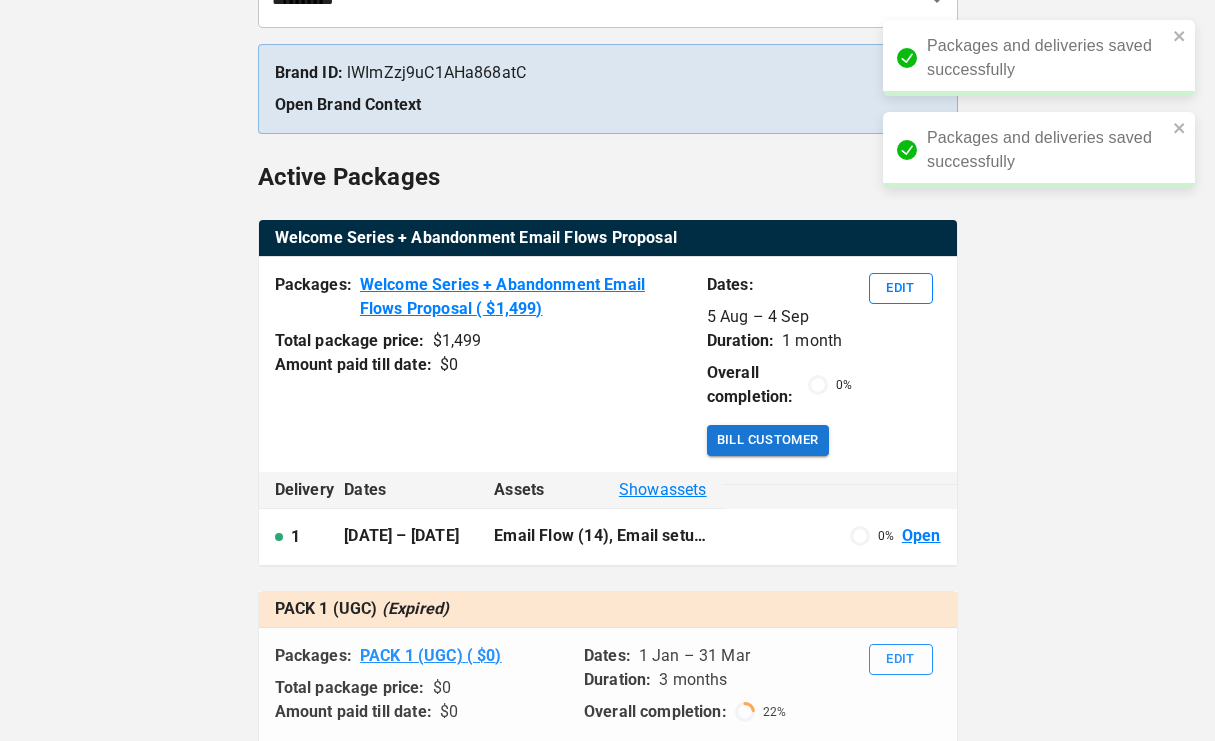 scroll, scrollTop: 210, scrollLeft: 0, axis: vertical 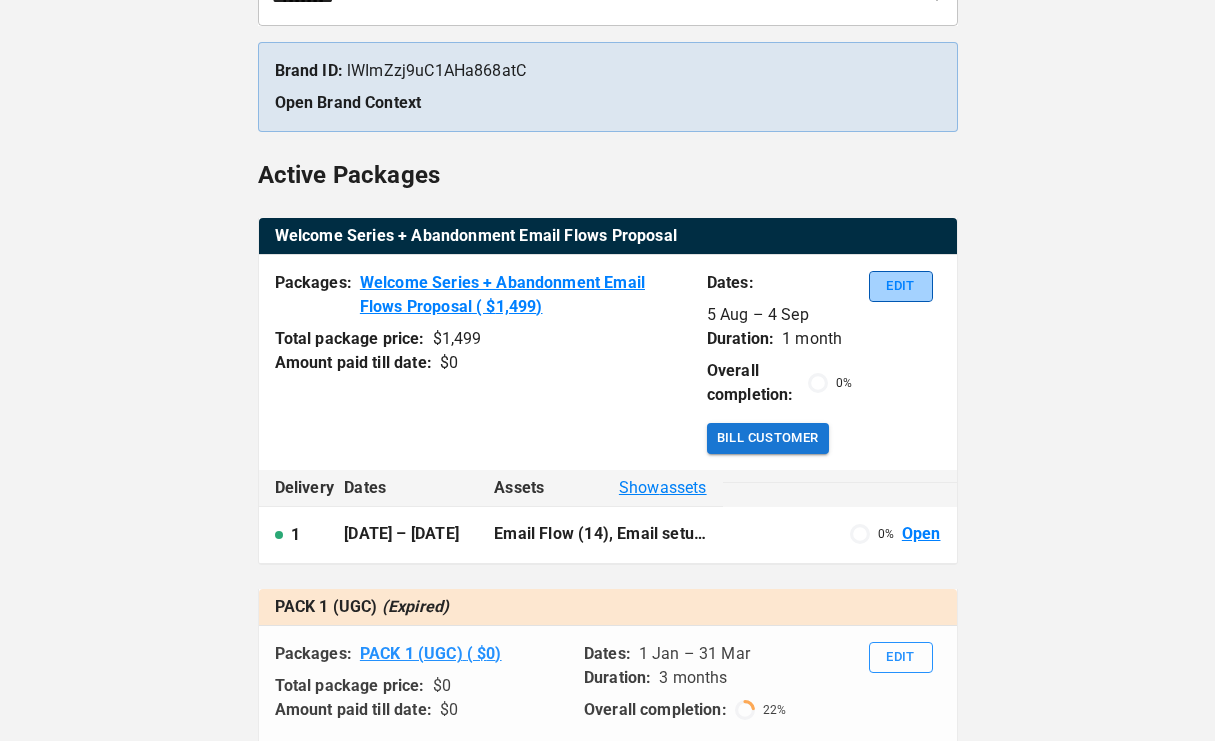 click on "Edit" at bounding box center [901, 286] 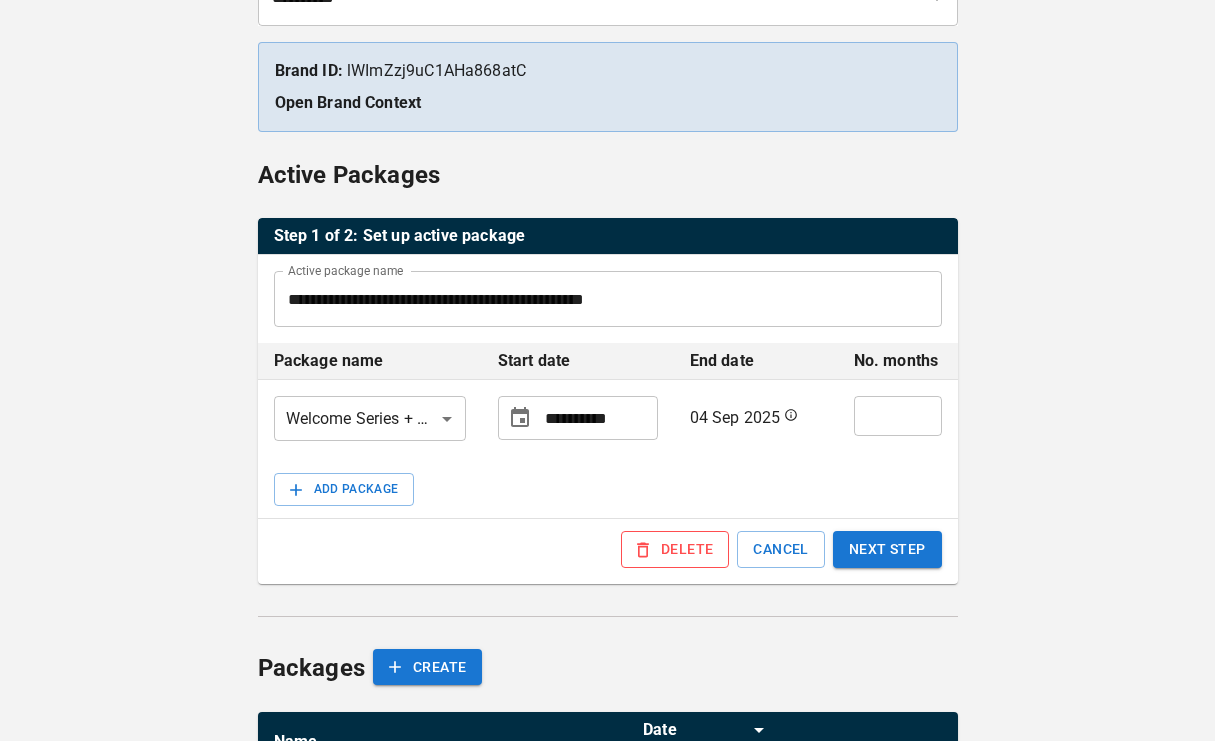 click on "*" at bounding box center (898, 416) 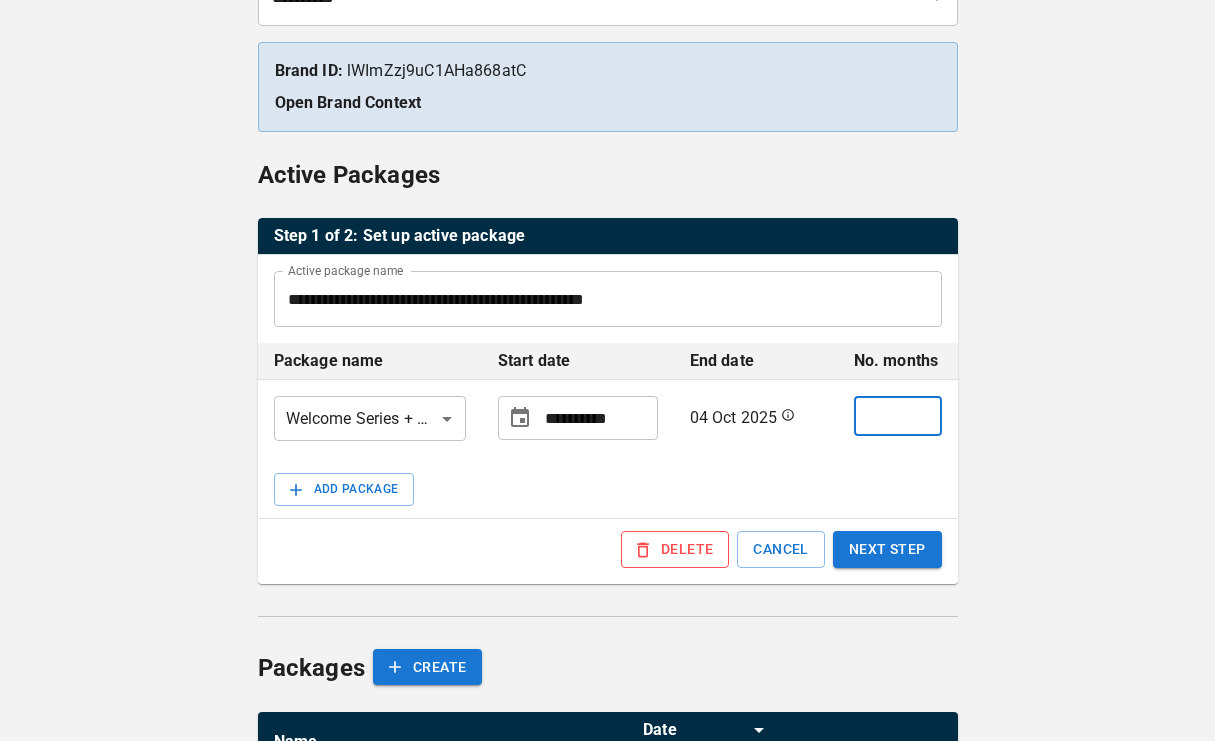 type on "**" 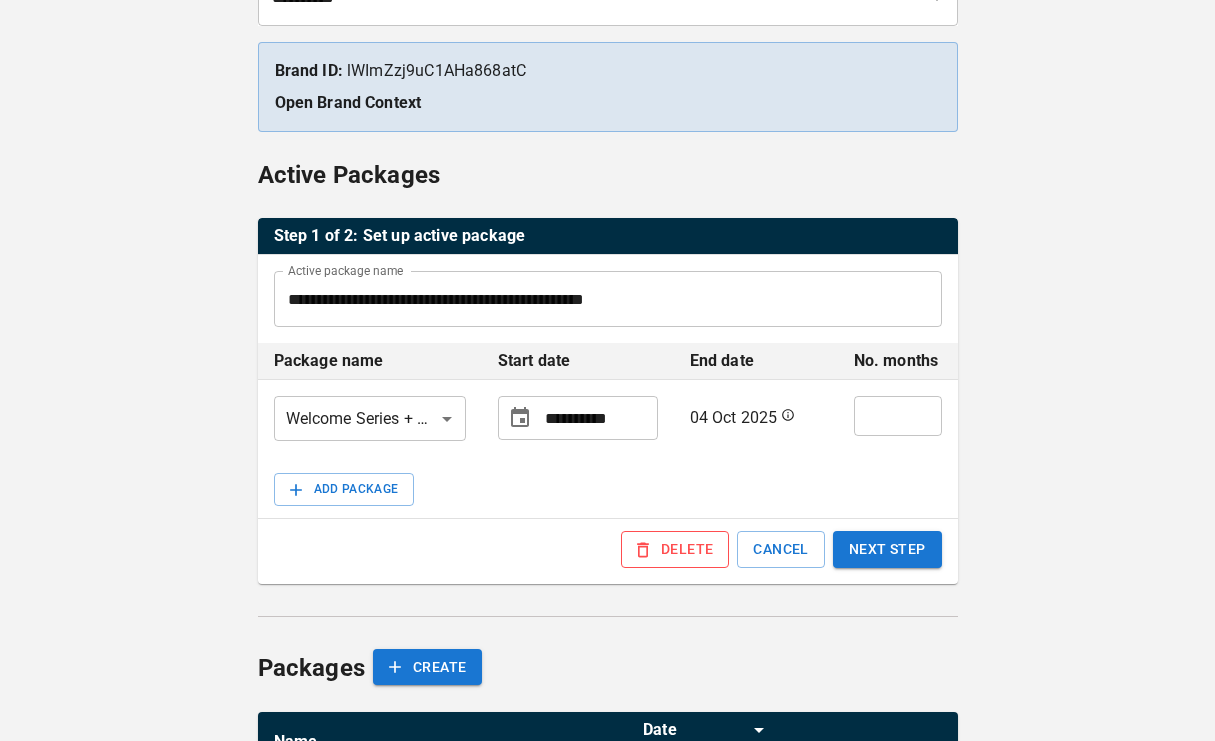 click on "ADD PACKAGE DELETE CANCEL NEXT STEP" at bounding box center (608, 520) 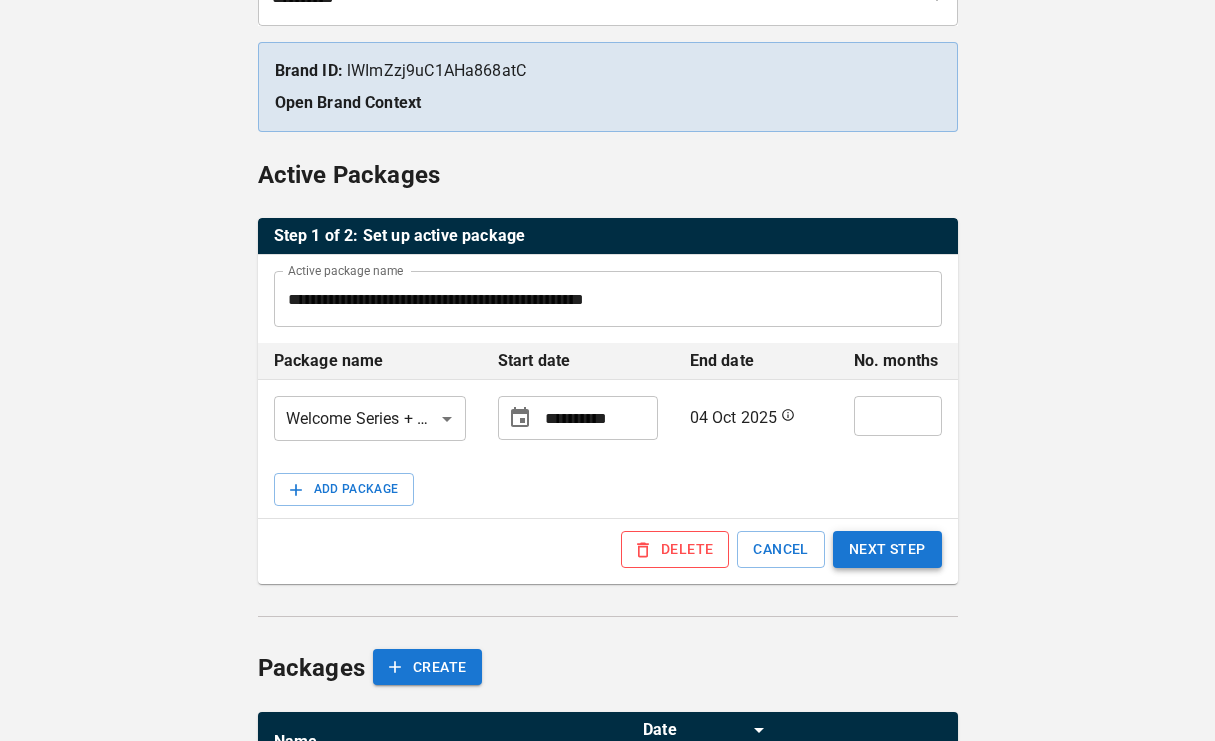 click on "NEXT STEP" at bounding box center [887, 549] 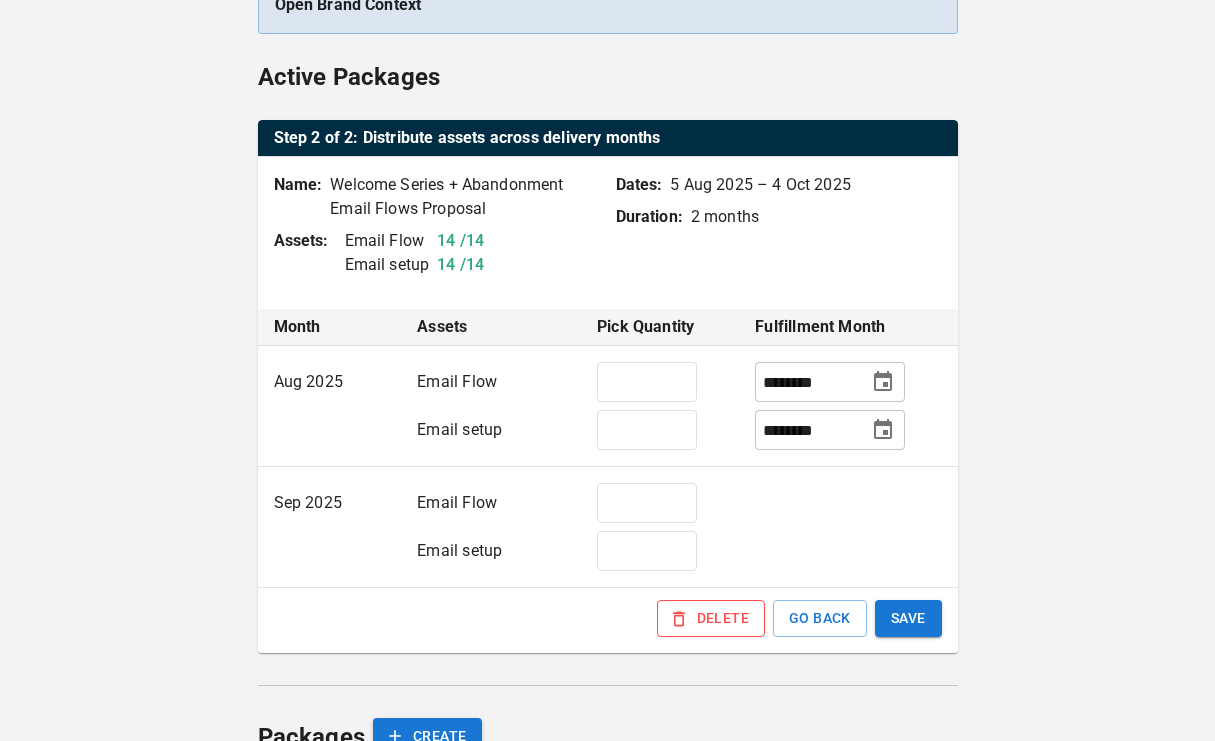 scroll, scrollTop: 311, scrollLeft: 0, axis: vertical 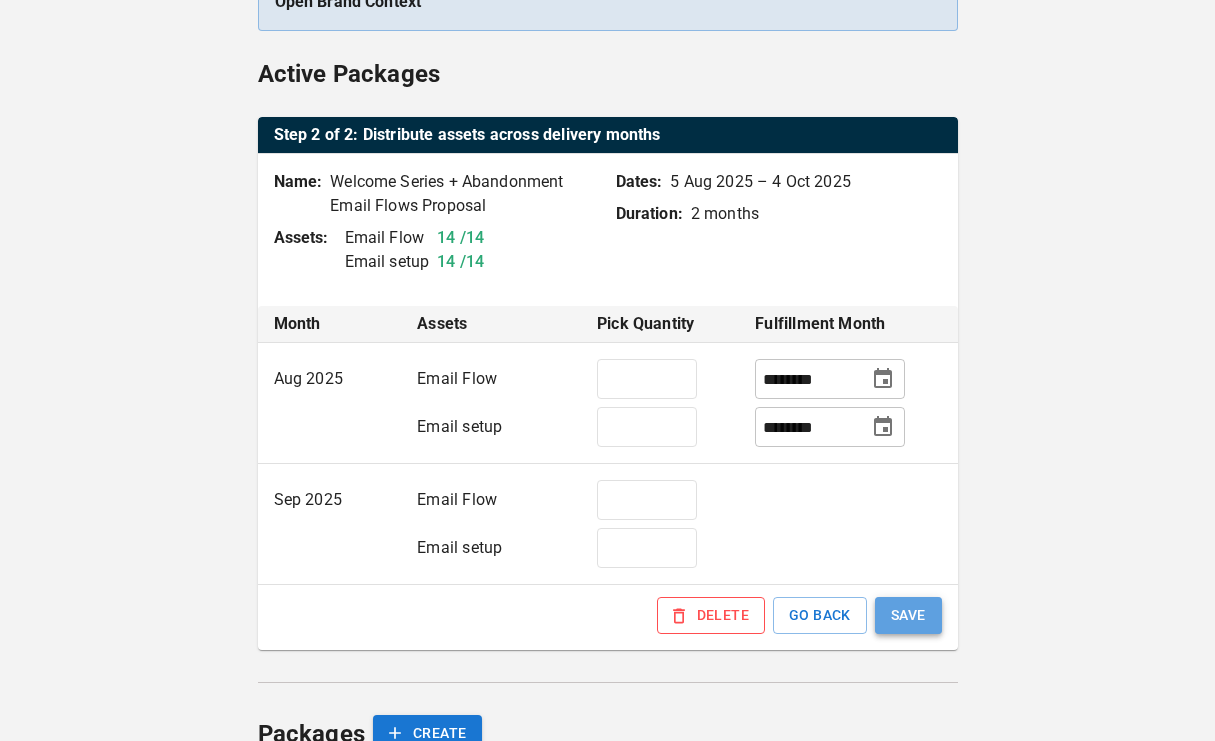 click on "SAVE" at bounding box center [908, 615] 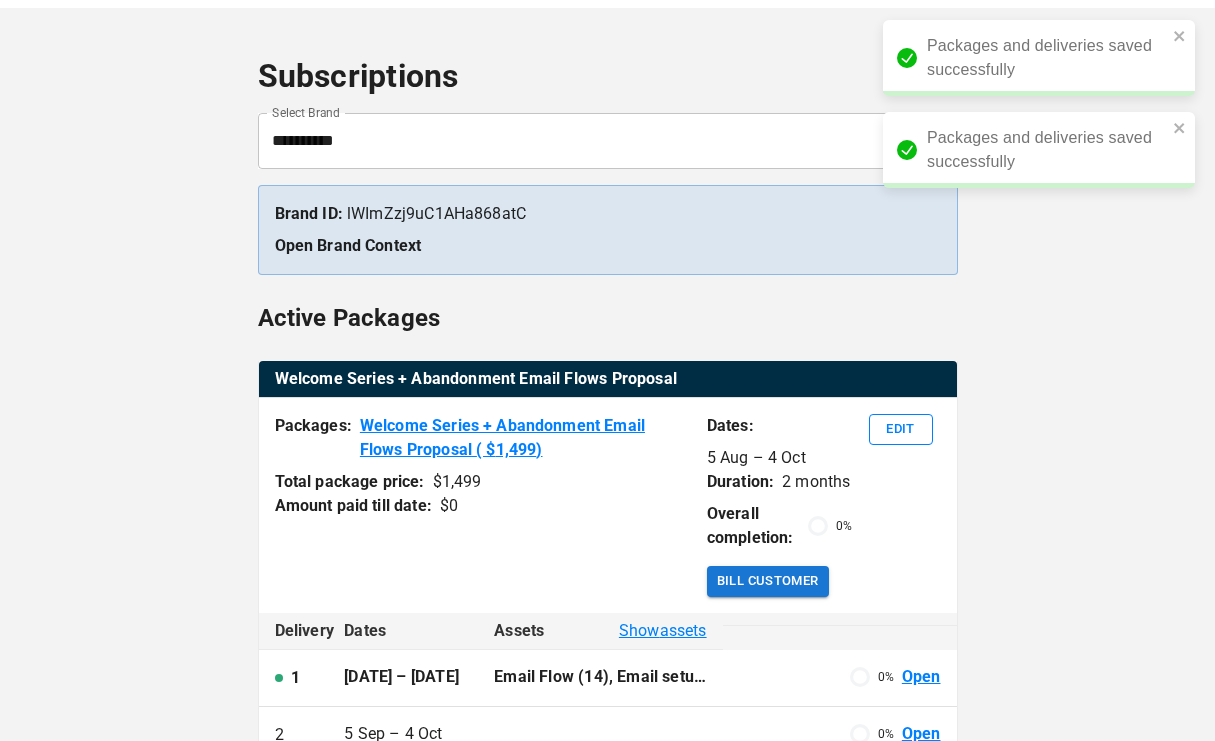 scroll, scrollTop: 166, scrollLeft: 0, axis: vertical 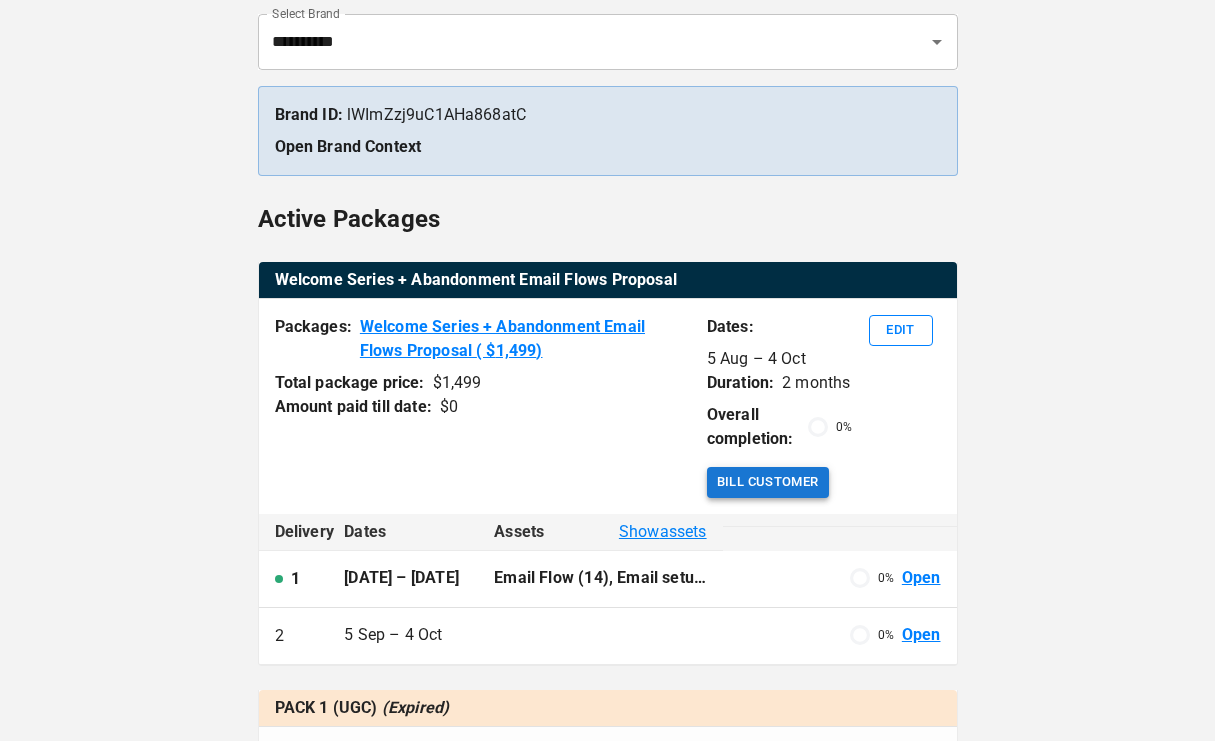 click on "Bill Customer" at bounding box center (768, 482) 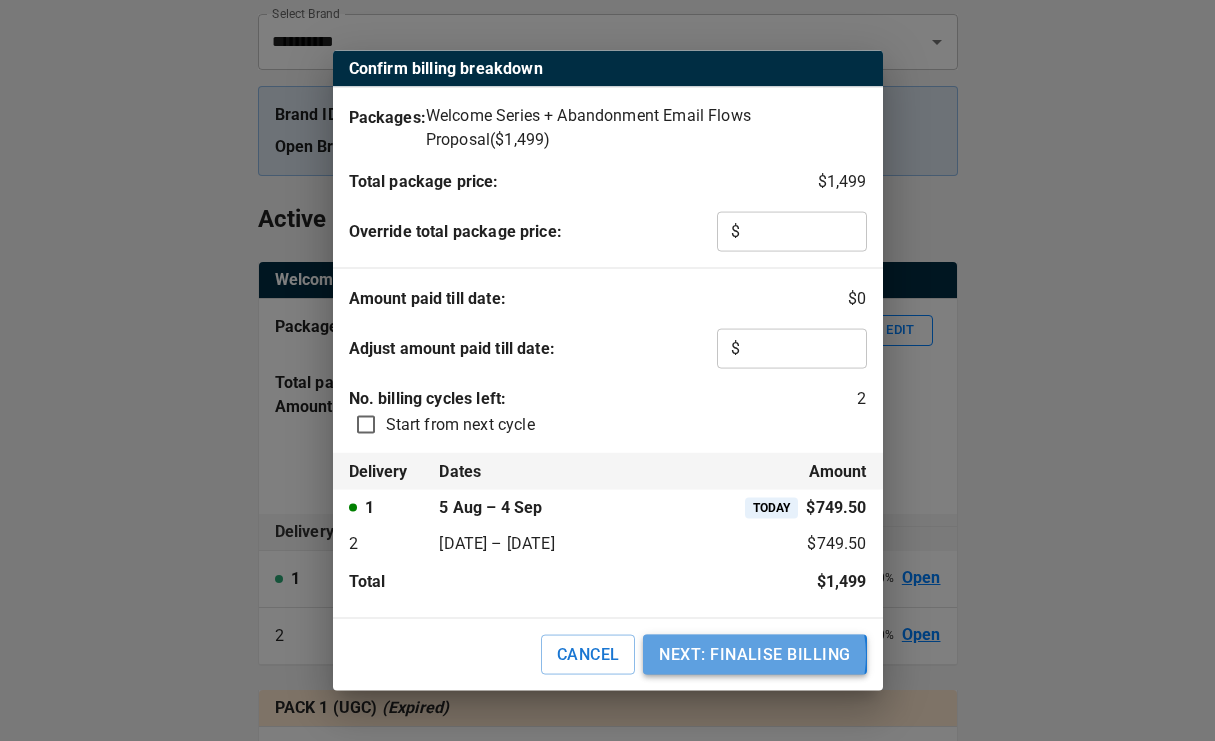 click on "NEXT: FINALISE BILLING" at bounding box center [754, 655] 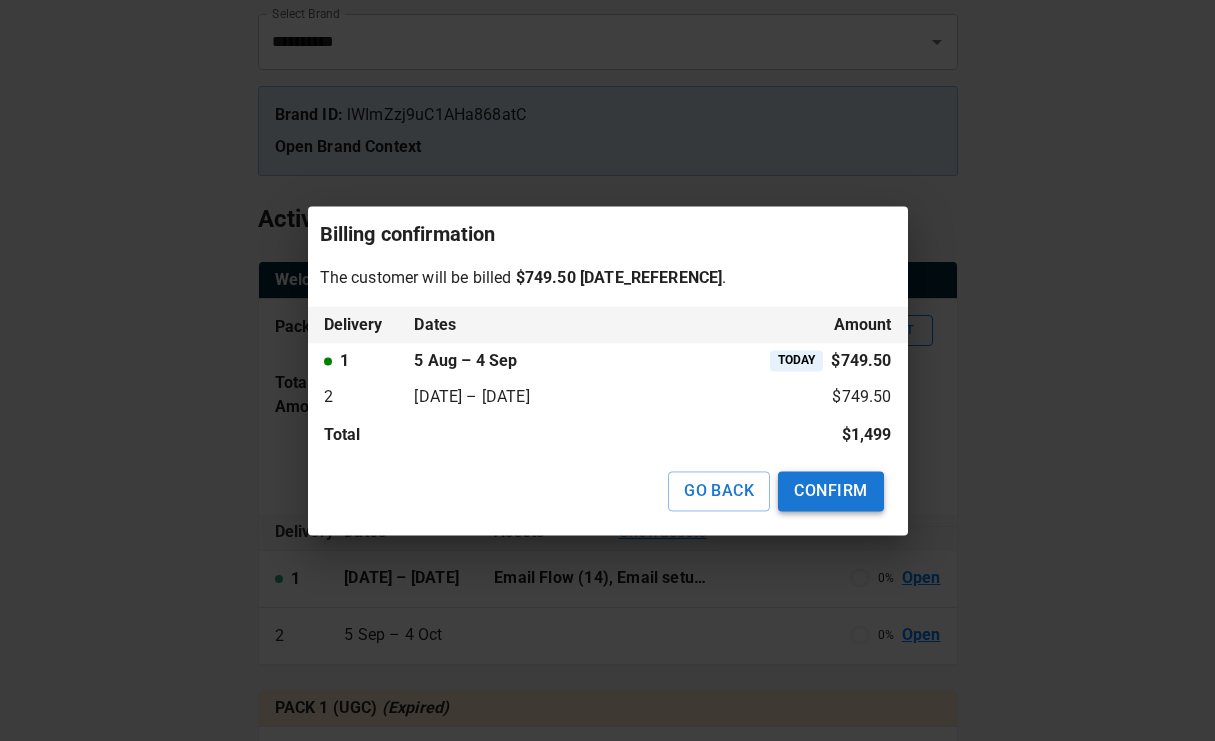 click on "CONFIRM" at bounding box center (830, 491) 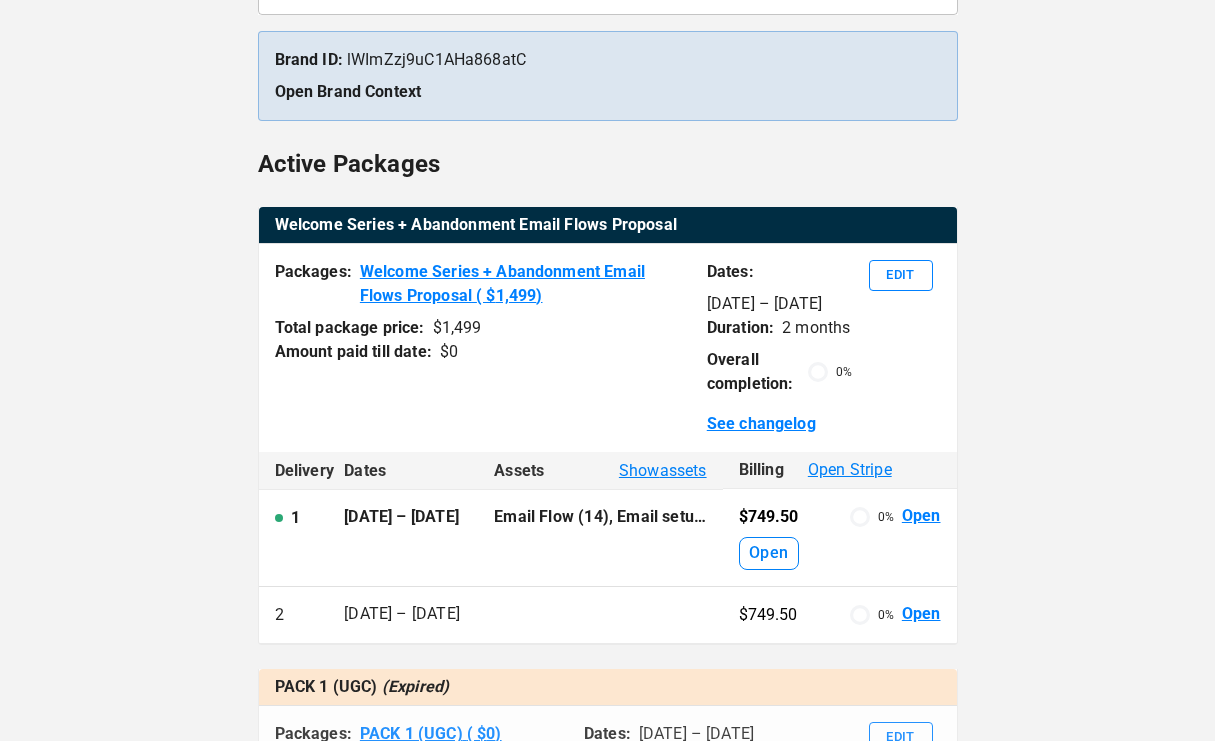 scroll, scrollTop: 222, scrollLeft: 0, axis: vertical 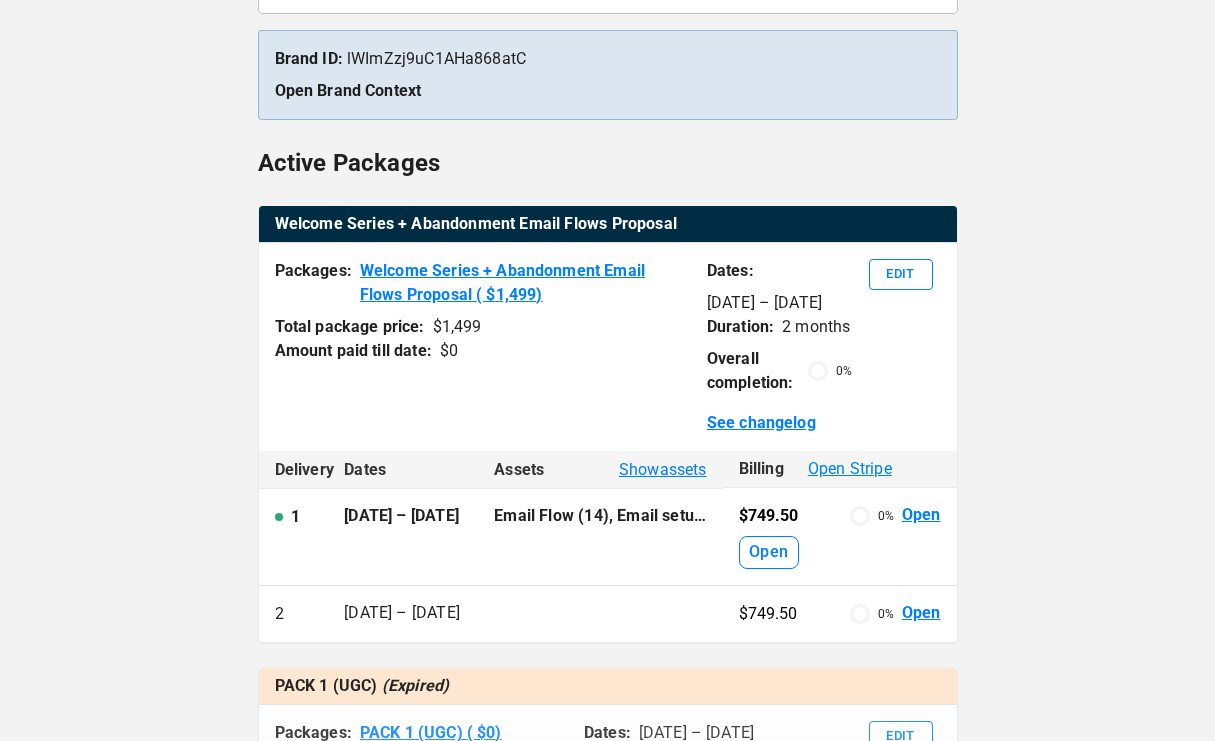 click on "Open" at bounding box center (768, 552) 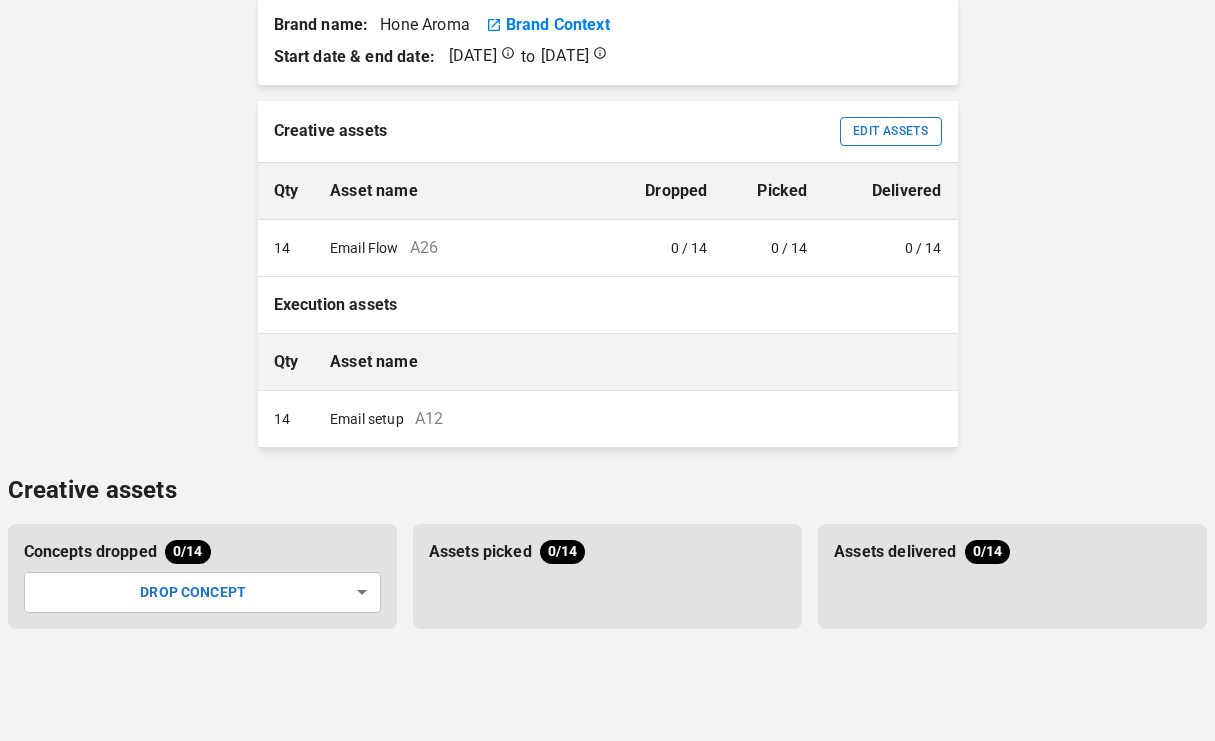 scroll, scrollTop: 0, scrollLeft: 0, axis: both 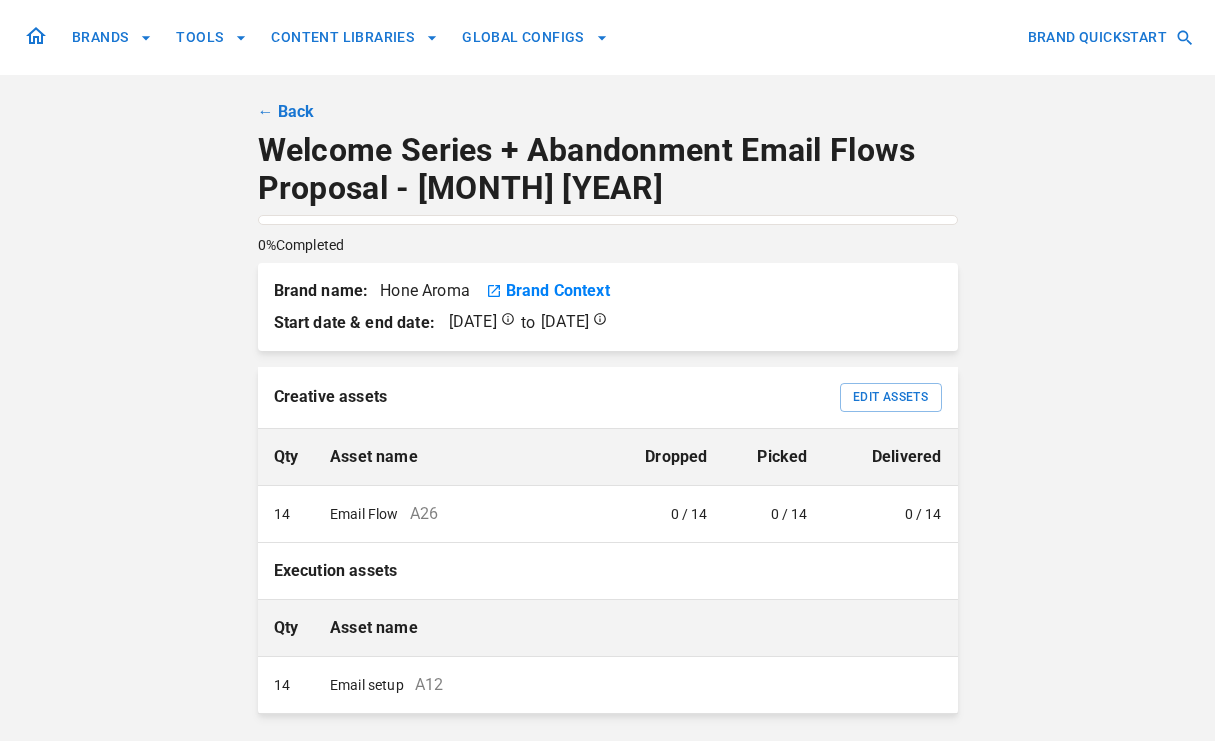 click on "← Back" at bounding box center [286, 112] 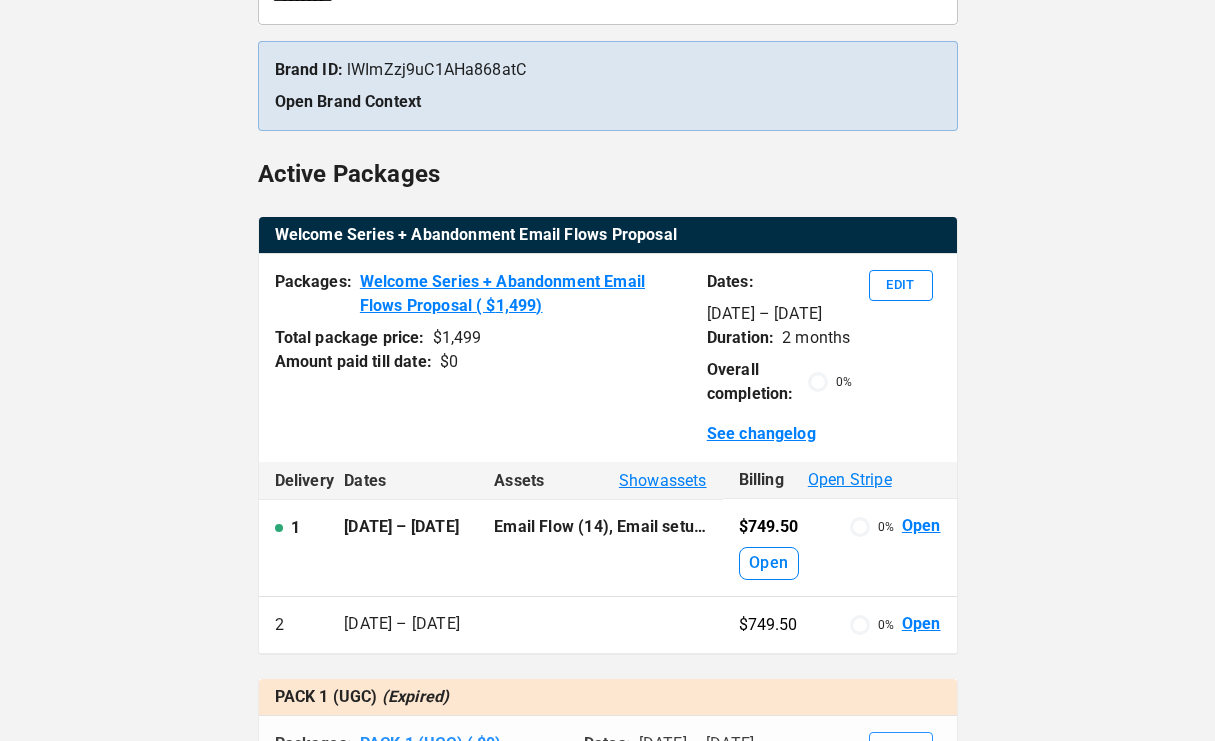 scroll, scrollTop: 282, scrollLeft: 0, axis: vertical 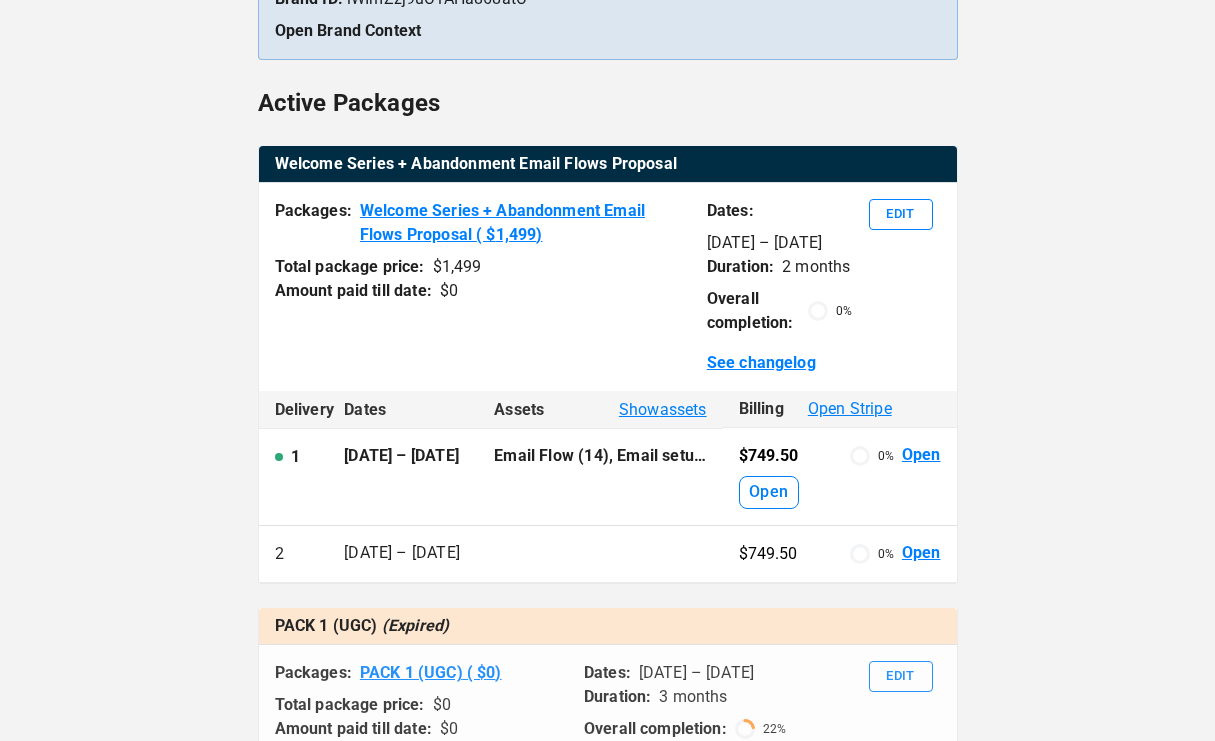 click on "Open" at bounding box center (768, 492) 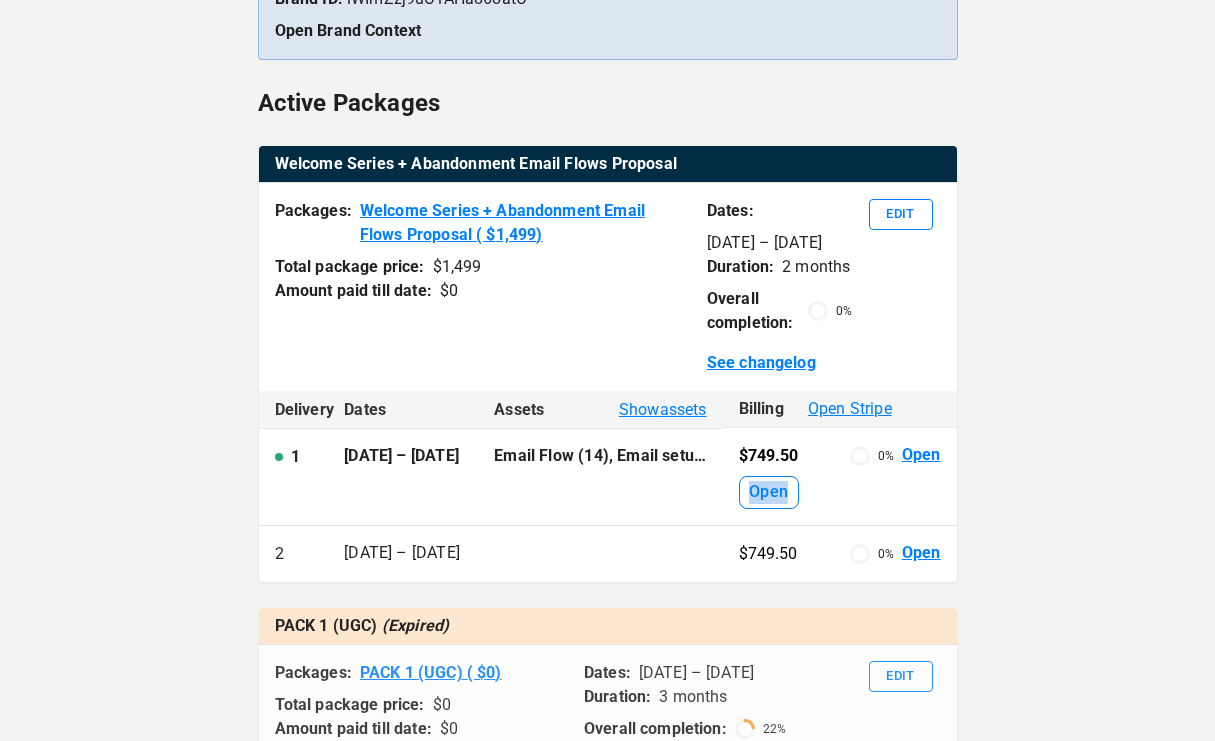 click on "Open" at bounding box center [768, 492] 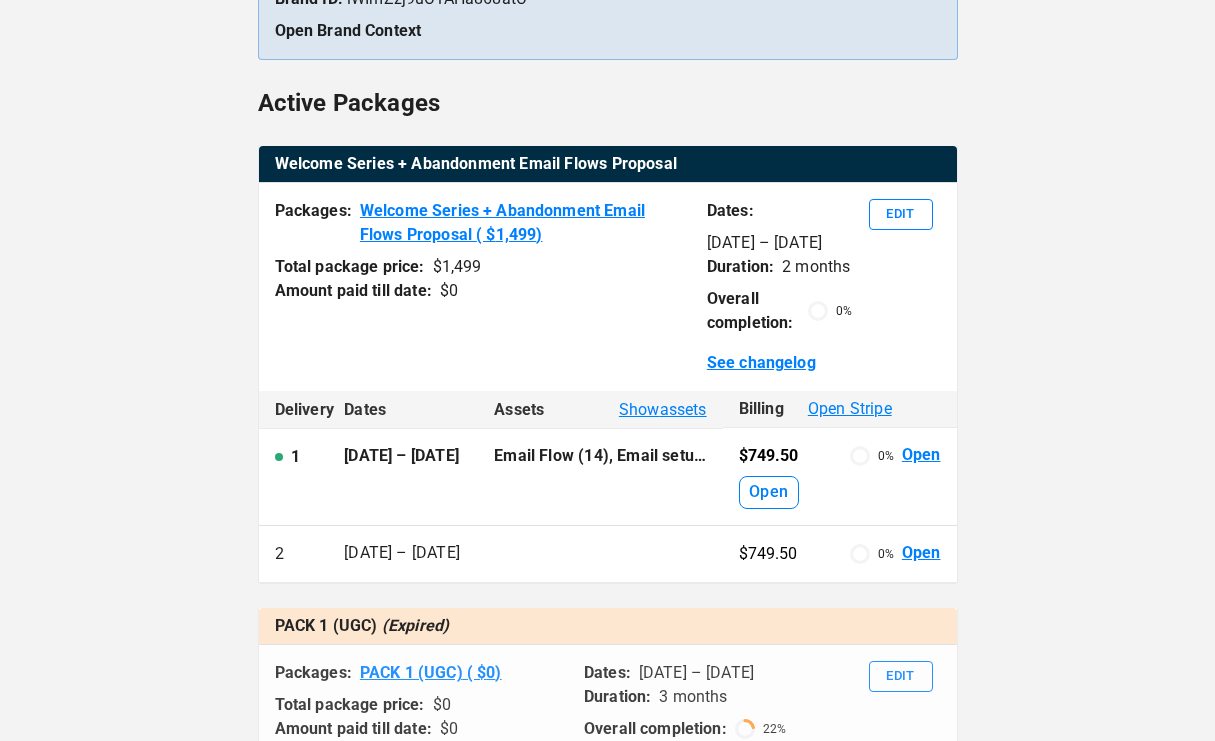 click on "Open" at bounding box center (768, 492) 